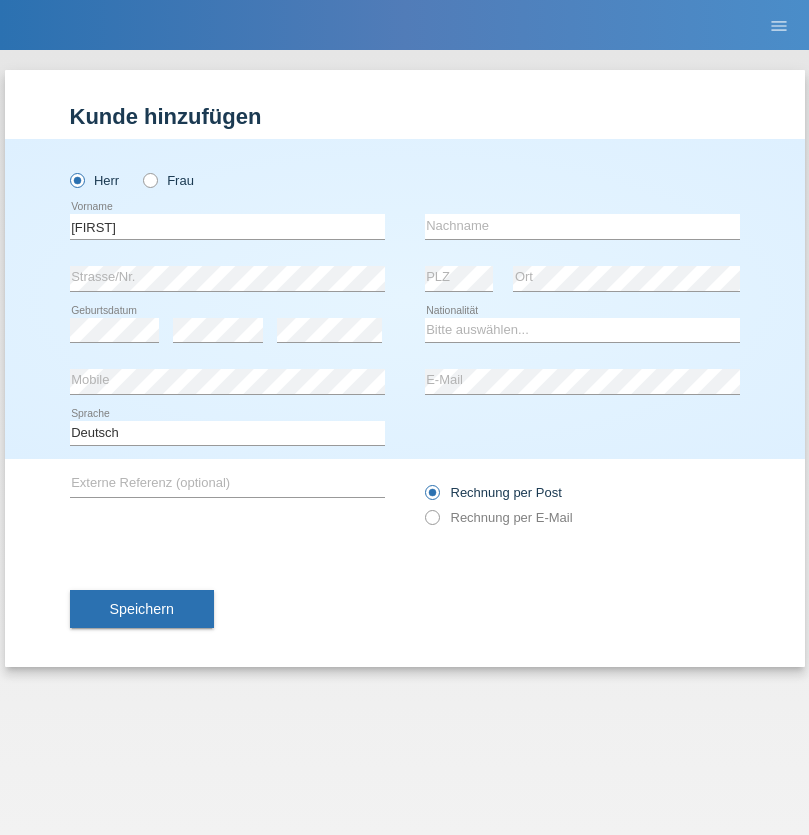 scroll, scrollTop: 0, scrollLeft: 0, axis: both 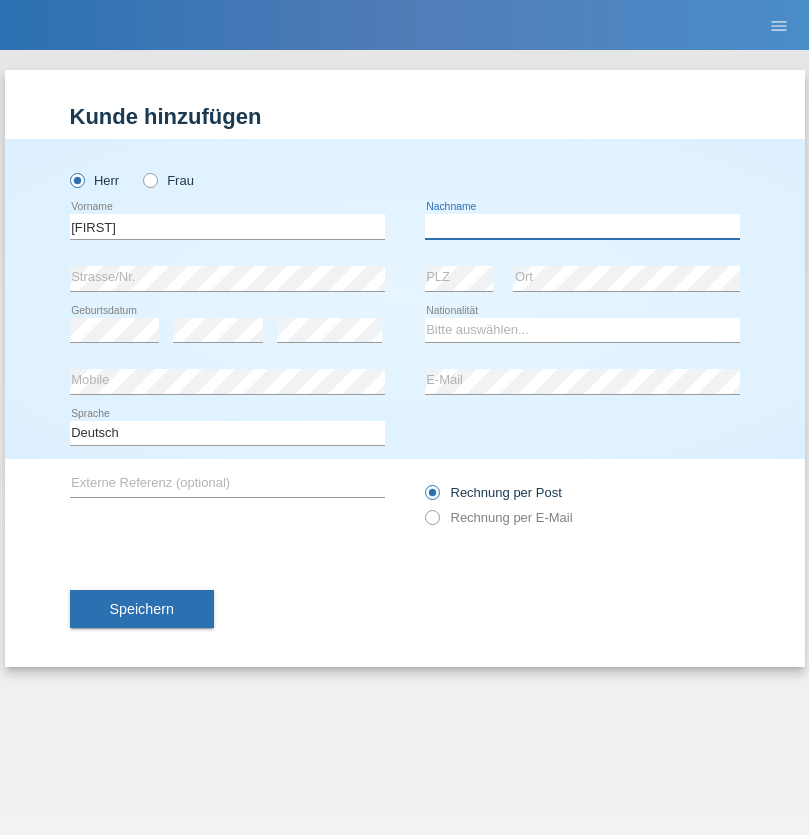 click at bounding box center (582, 226) 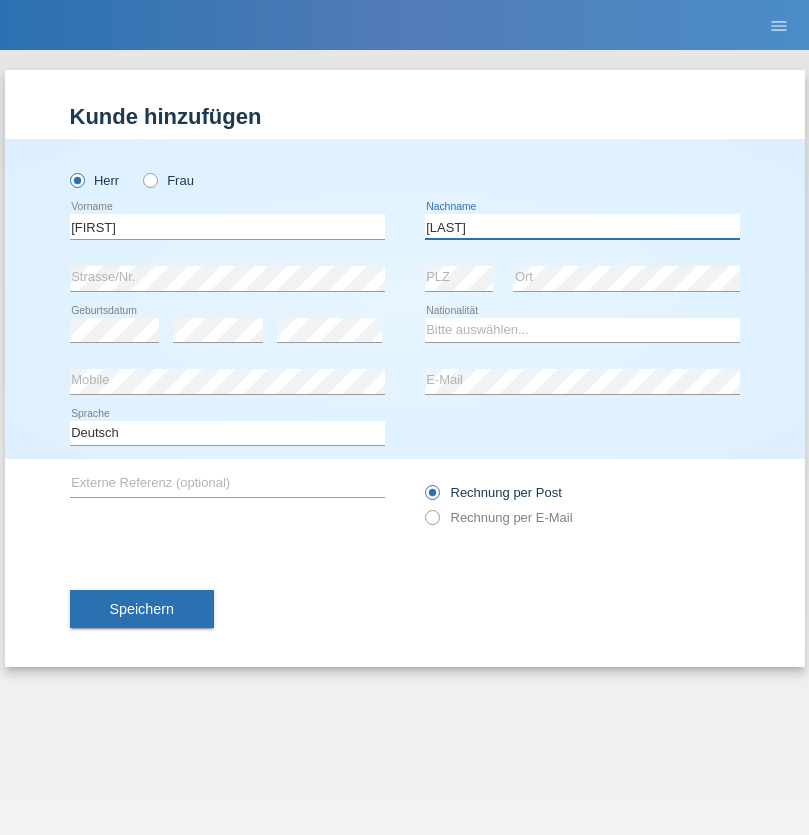 type on "[NAME]" 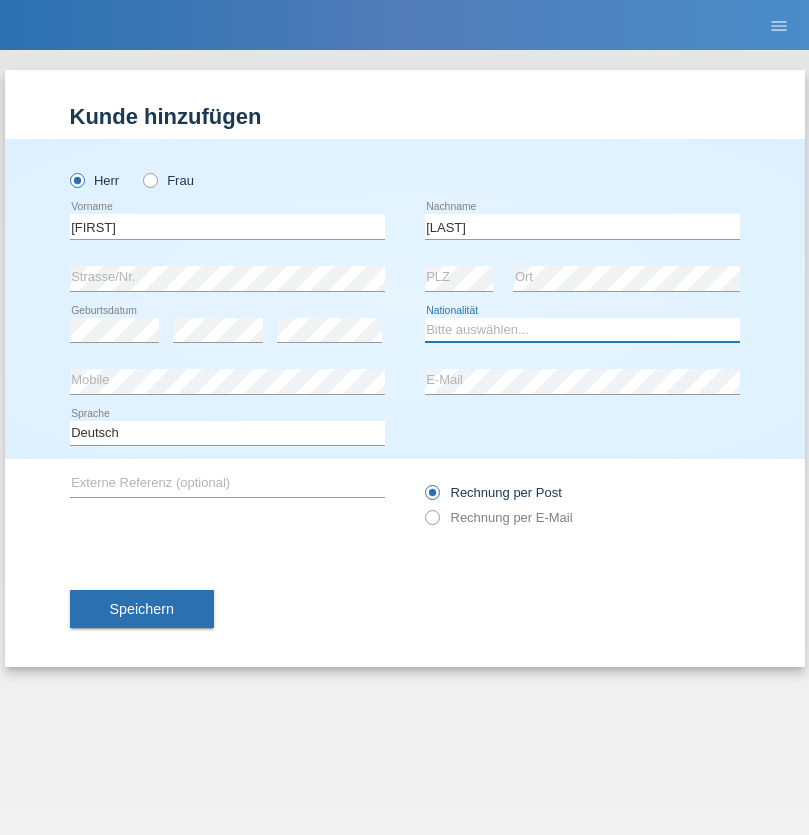 select on "CH" 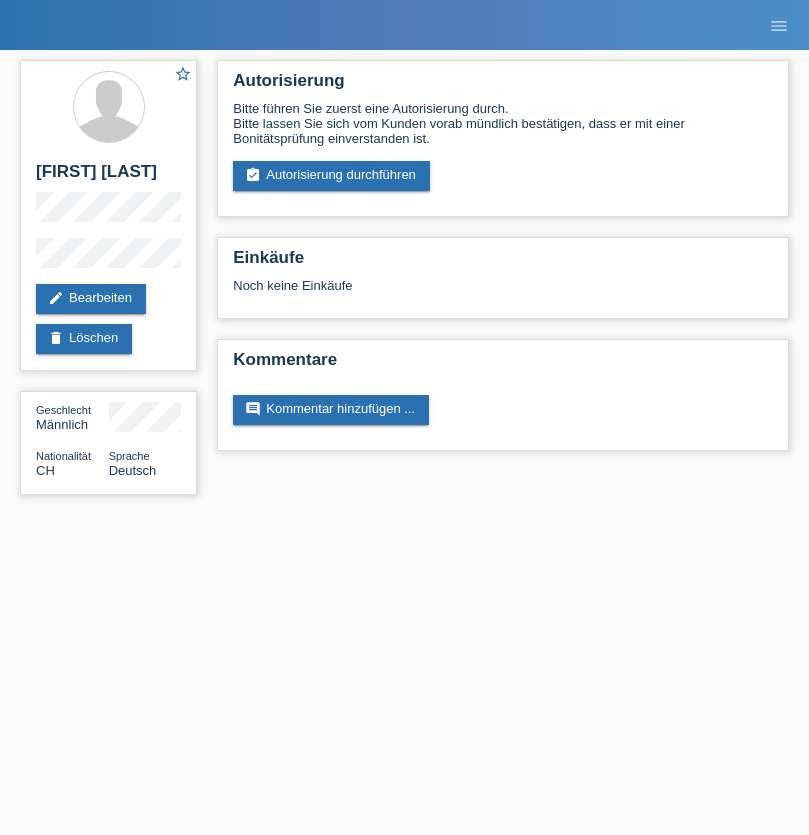 scroll, scrollTop: 0, scrollLeft: 0, axis: both 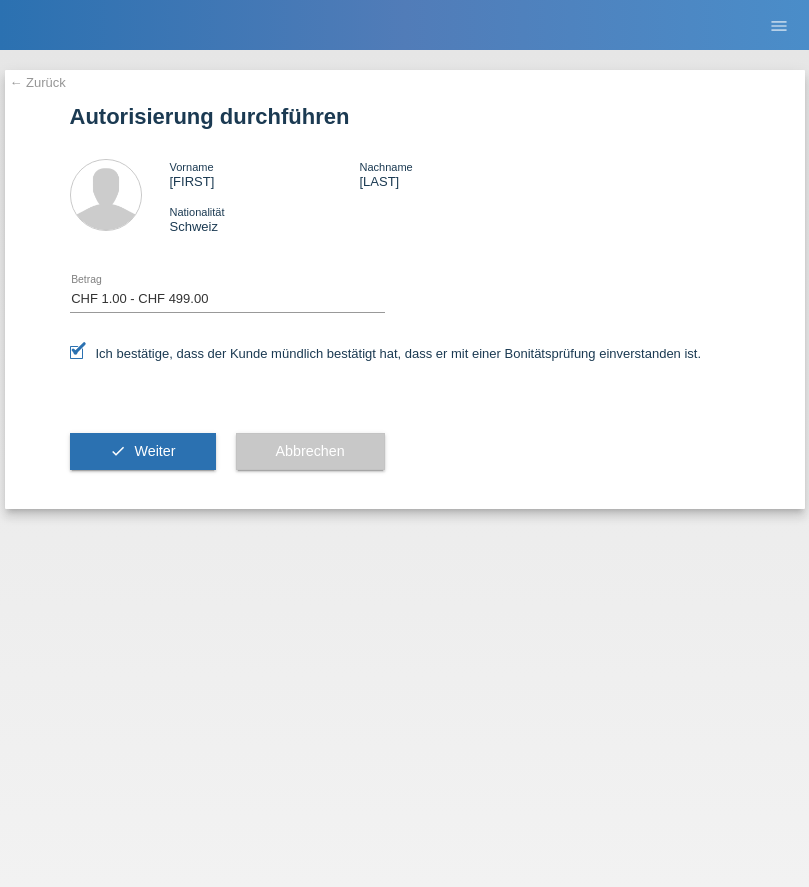 select on "1" 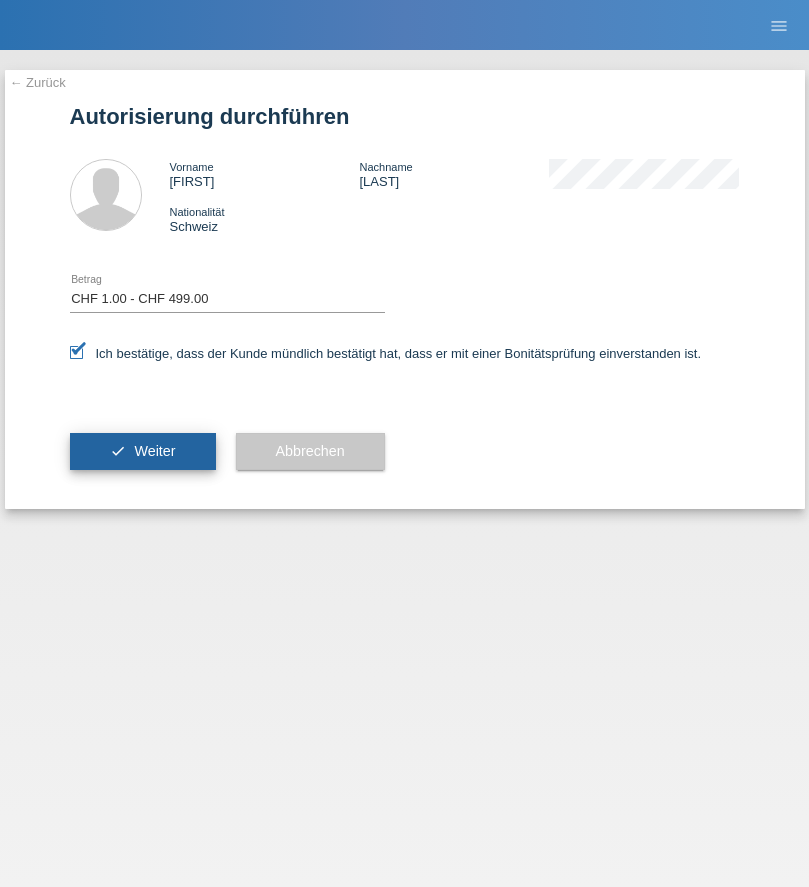 click on "Weiter" at bounding box center [154, 451] 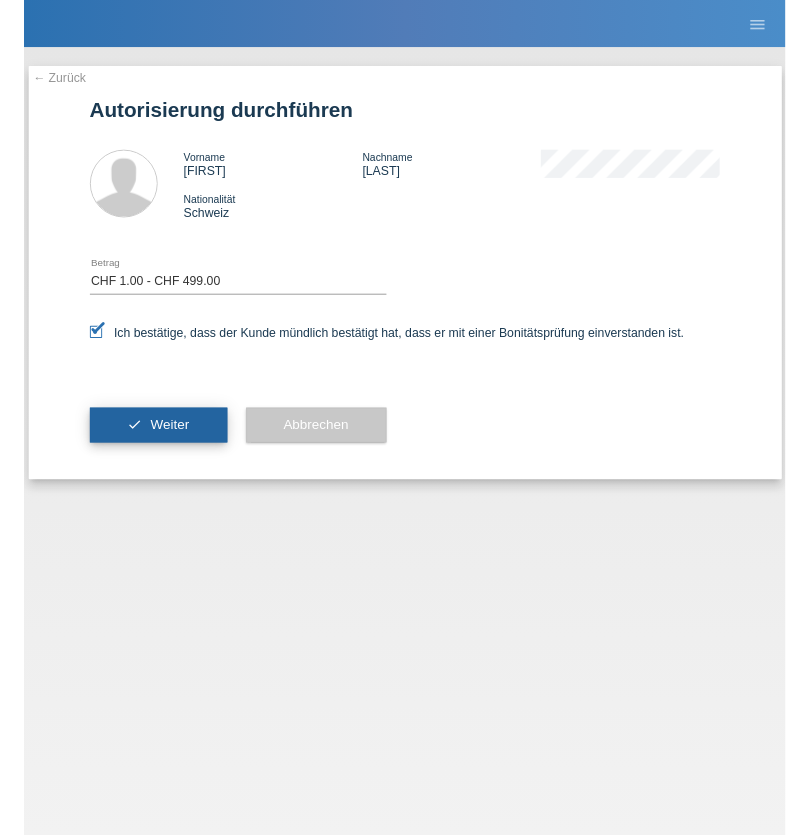 scroll, scrollTop: 0, scrollLeft: 0, axis: both 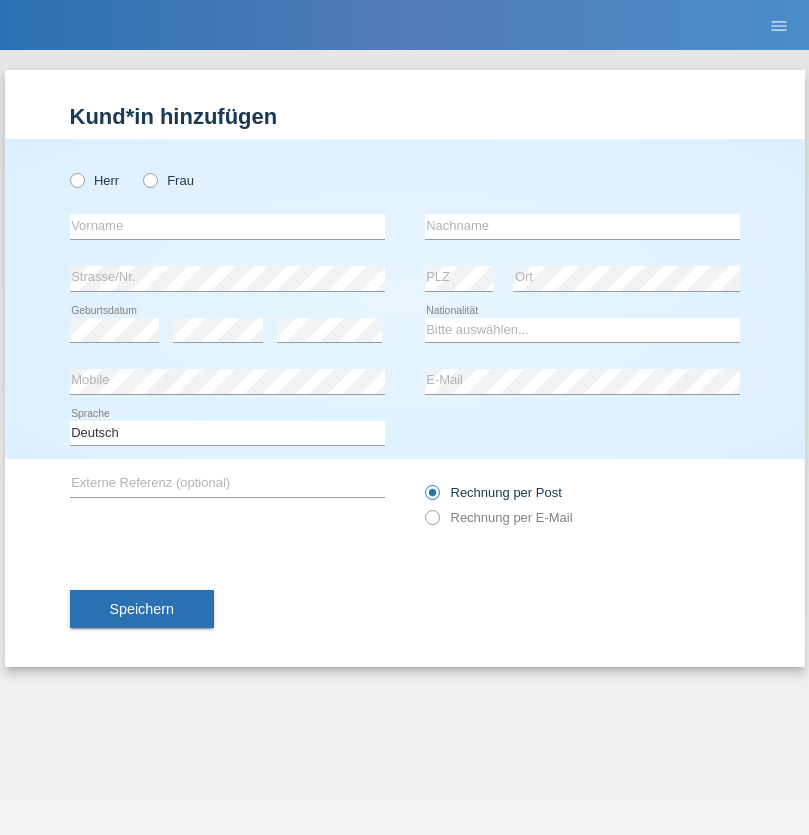 radio on "true" 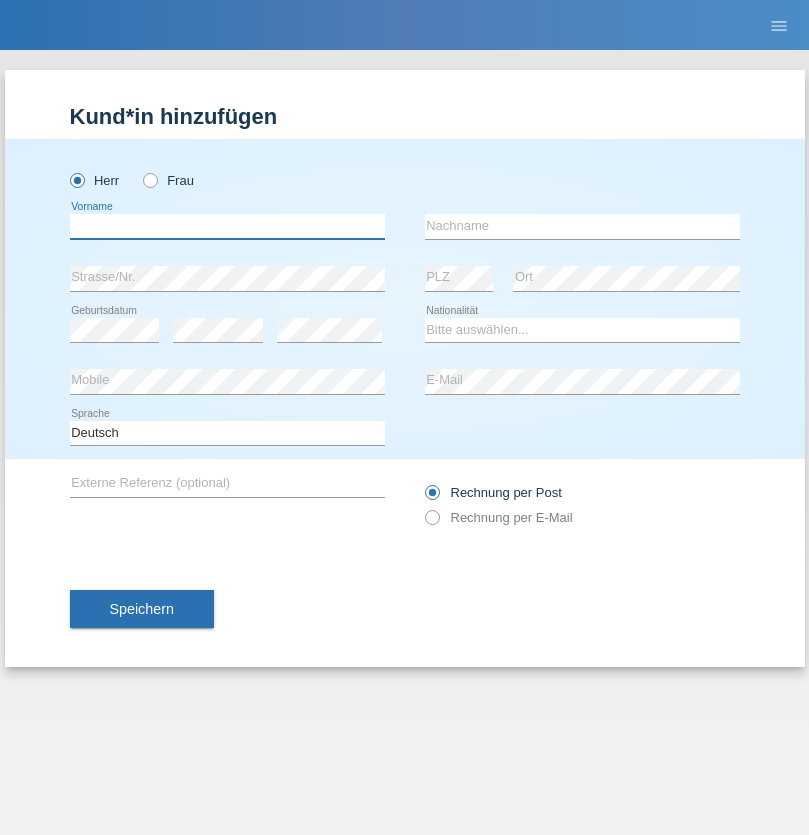 click at bounding box center [227, 226] 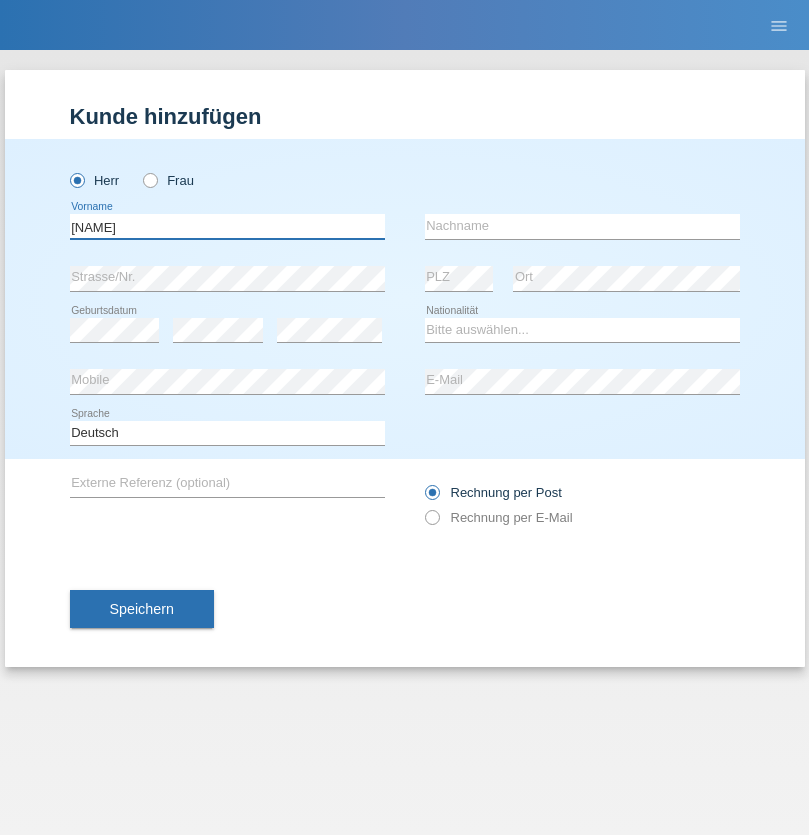 type on "[FIRST]" 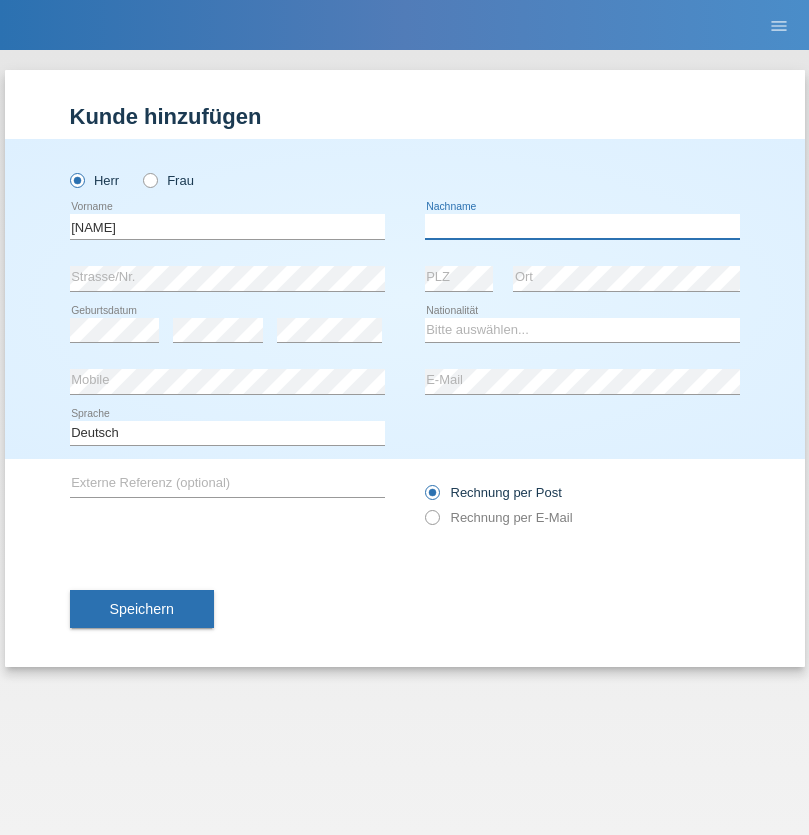 click at bounding box center [582, 226] 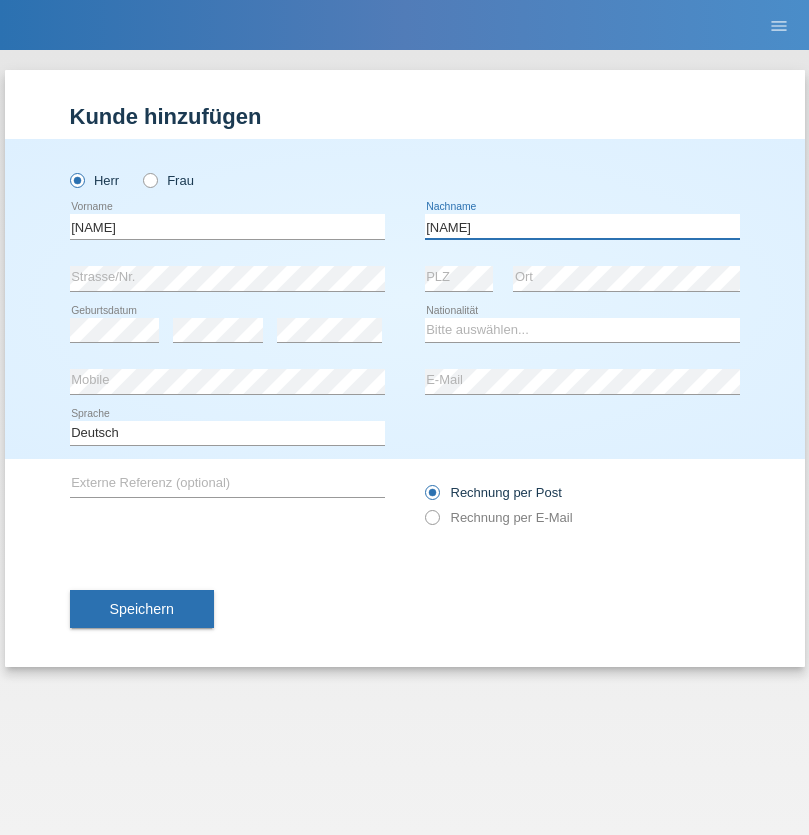 type on "Brügger" 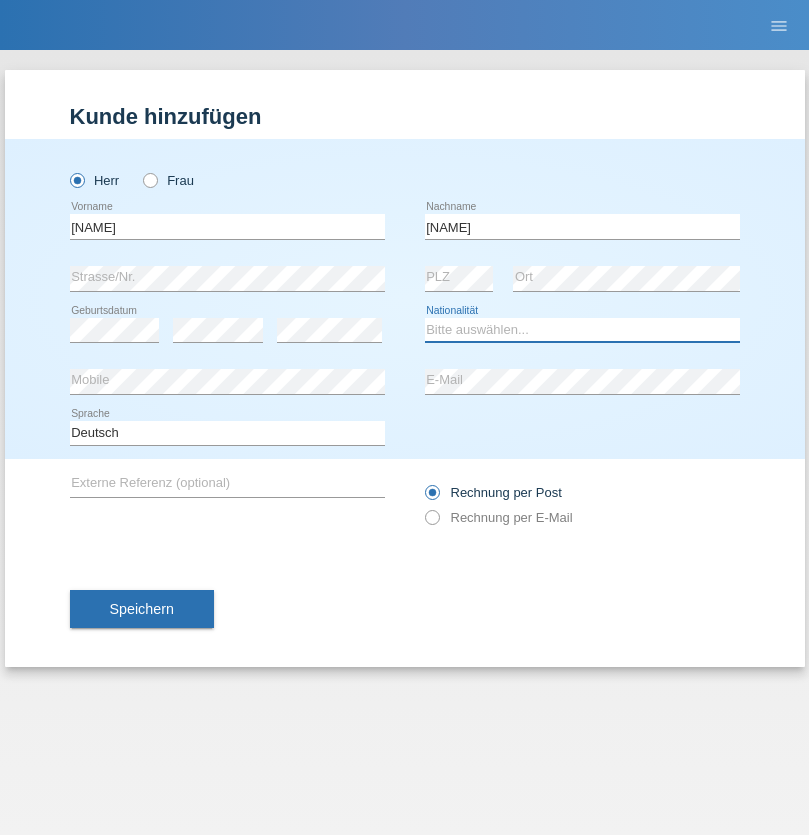 select on "CH" 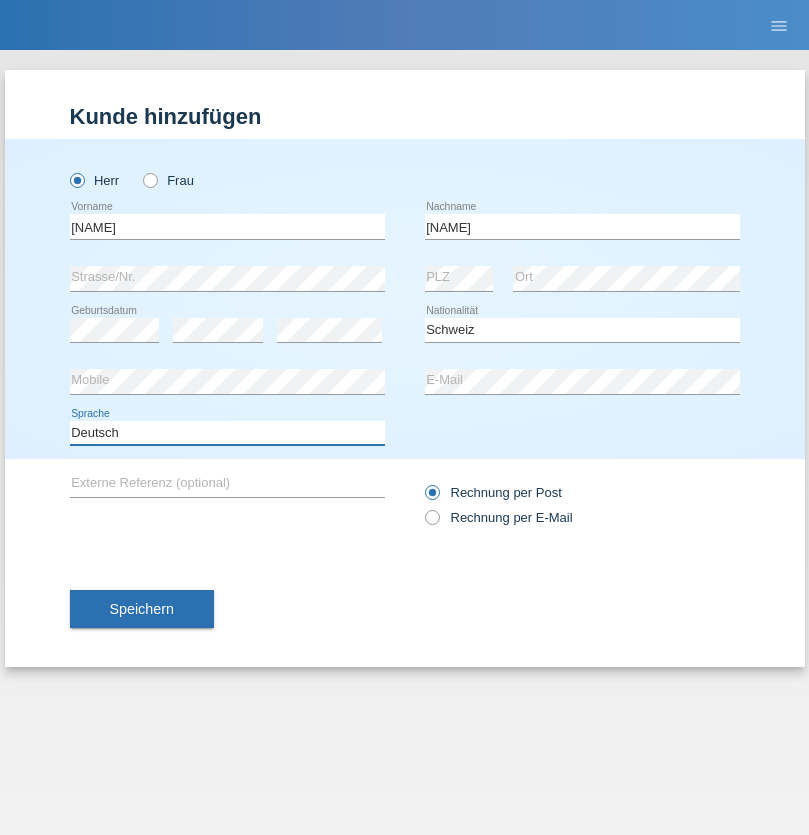 select on "en" 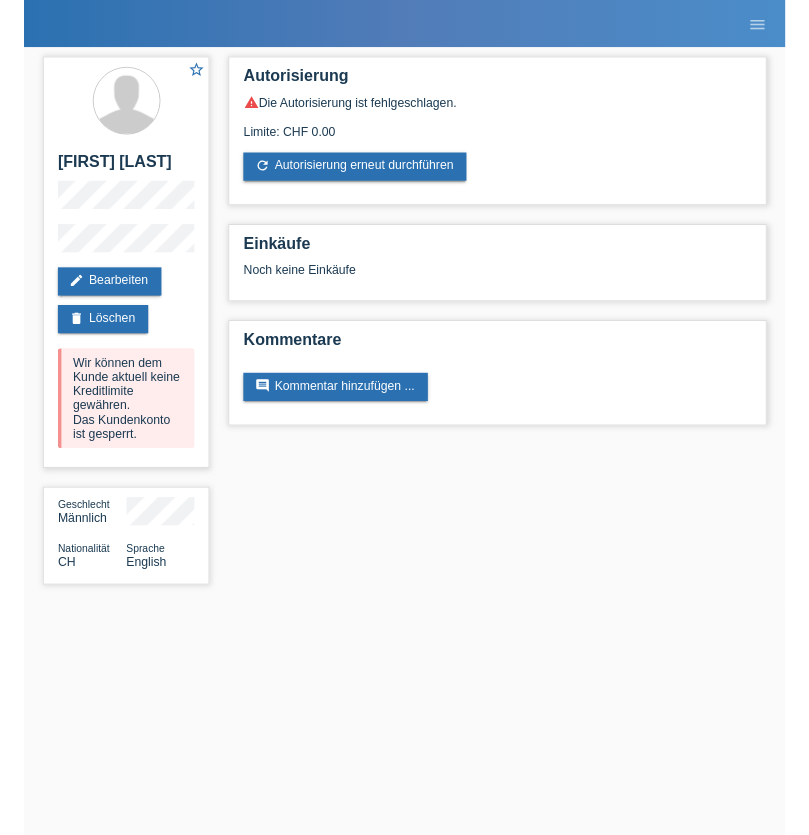scroll, scrollTop: 0, scrollLeft: 0, axis: both 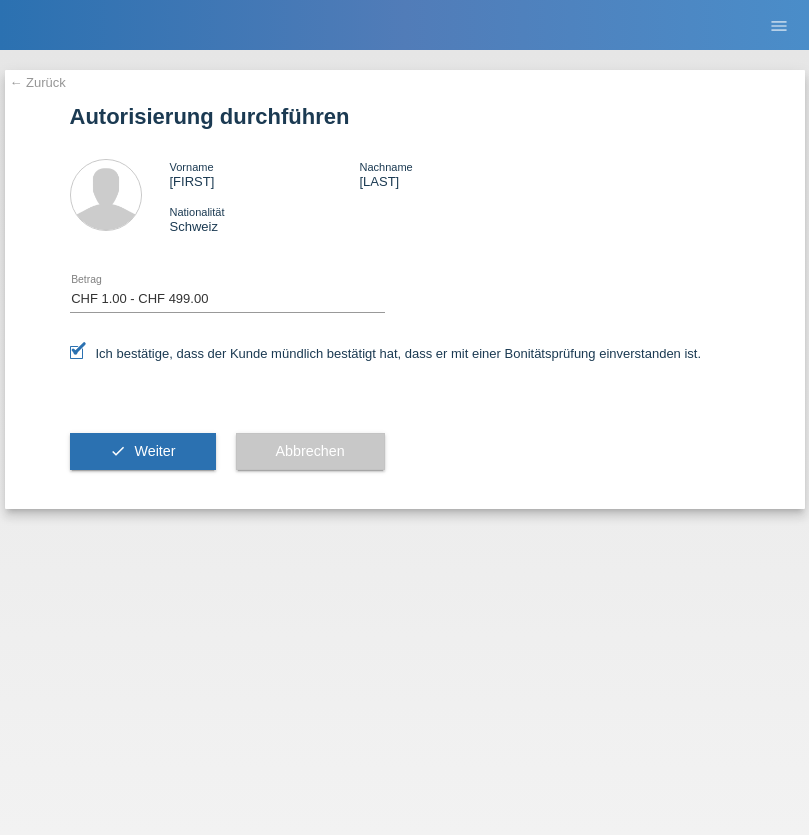 select on "1" 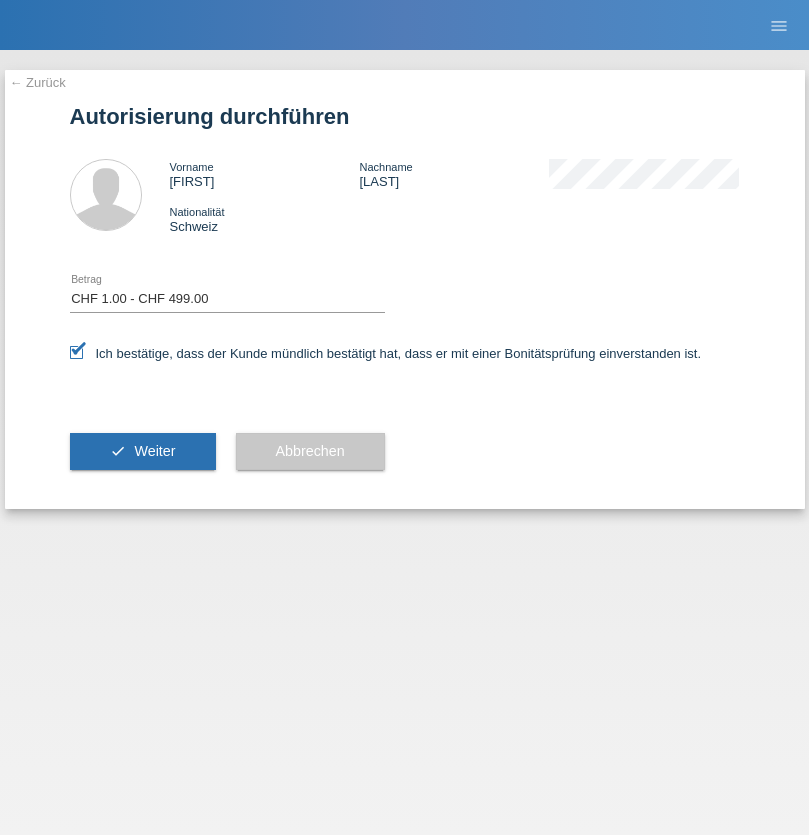 scroll, scrollTop: 0, scrollLeft: 0, axis: both 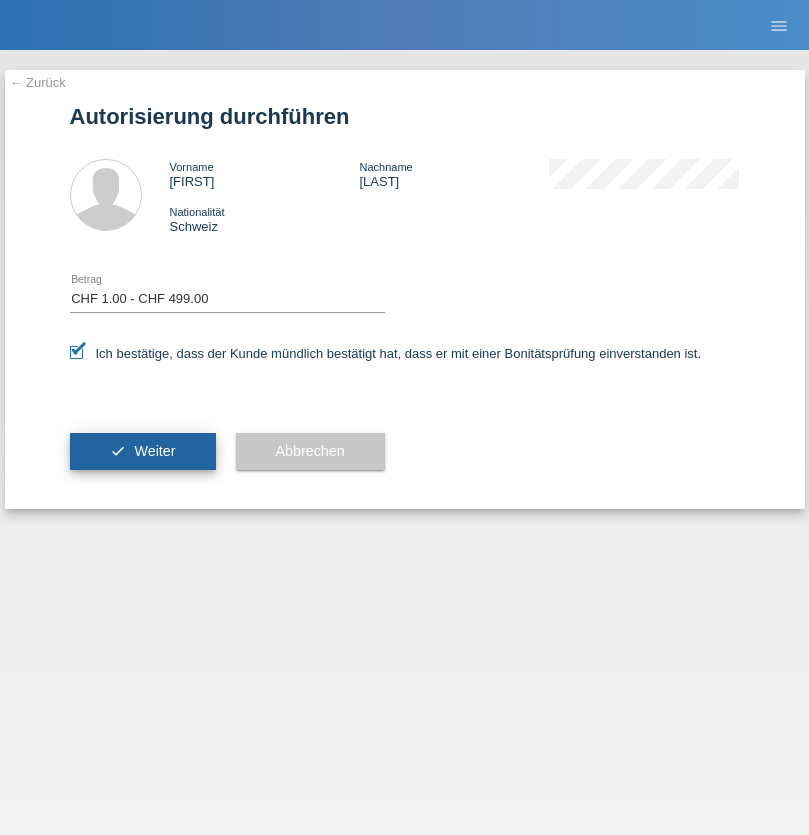 click on "Weiter" at bounding box center (154, 451) 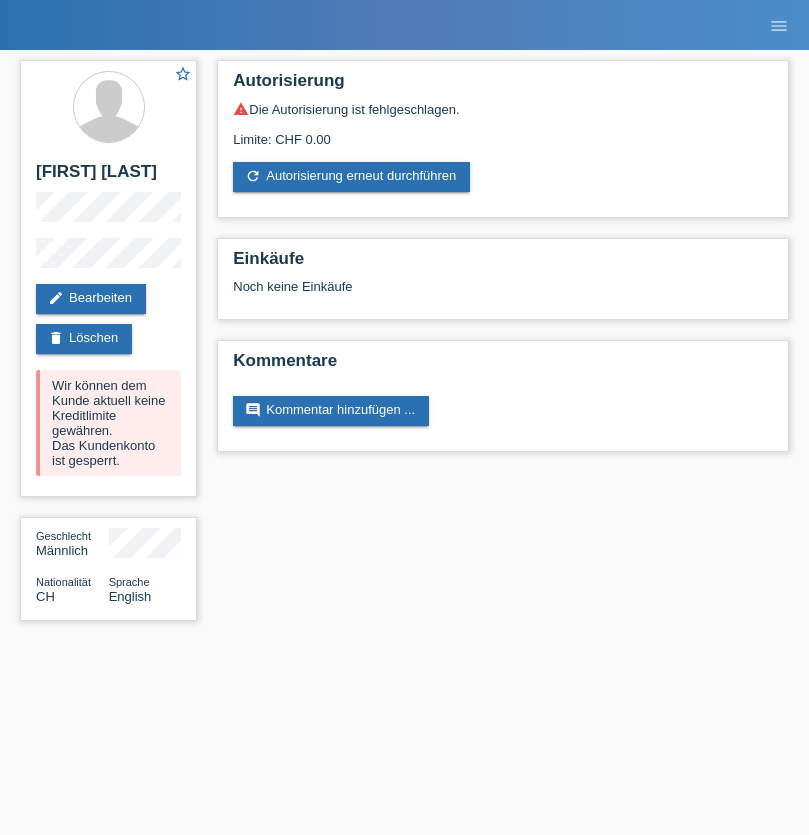 scroll, scrollTop: 0, scrollLeft: 0, axis: both 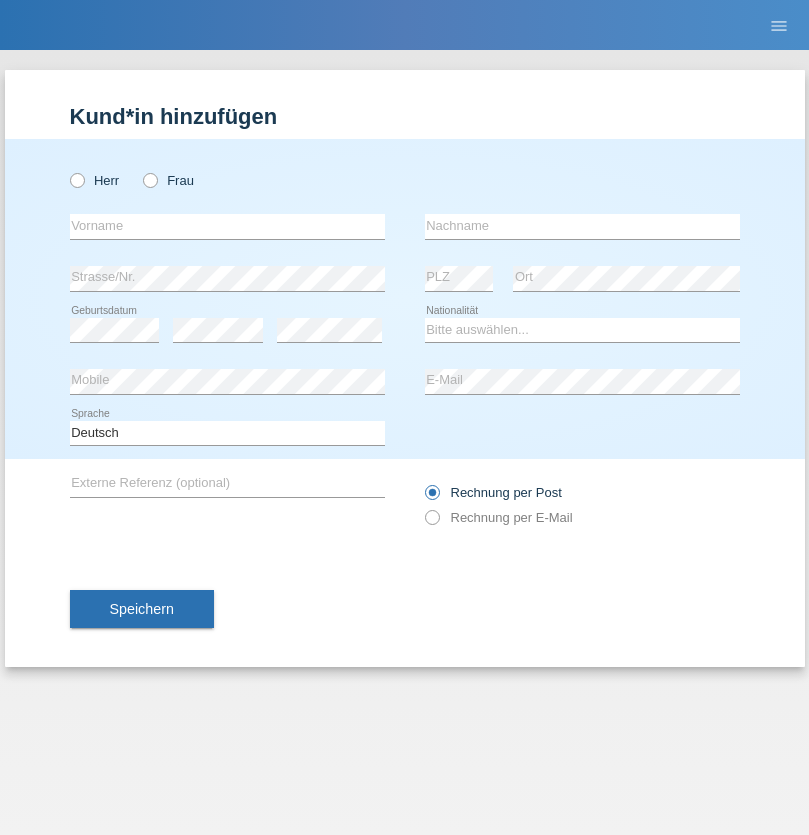 radio on "true" 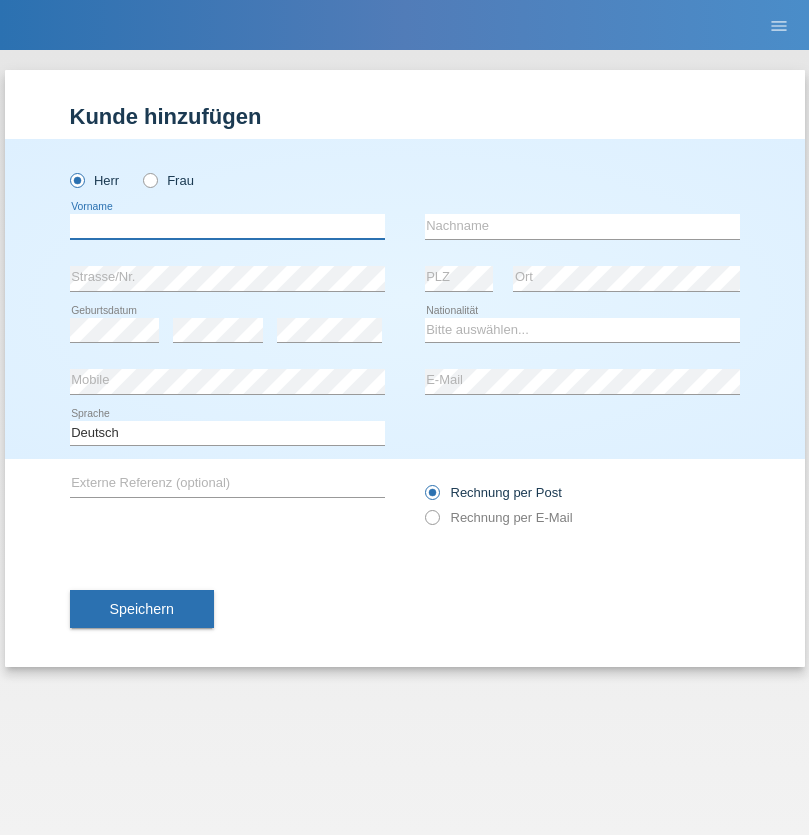 click at bounding box center [227, 226] 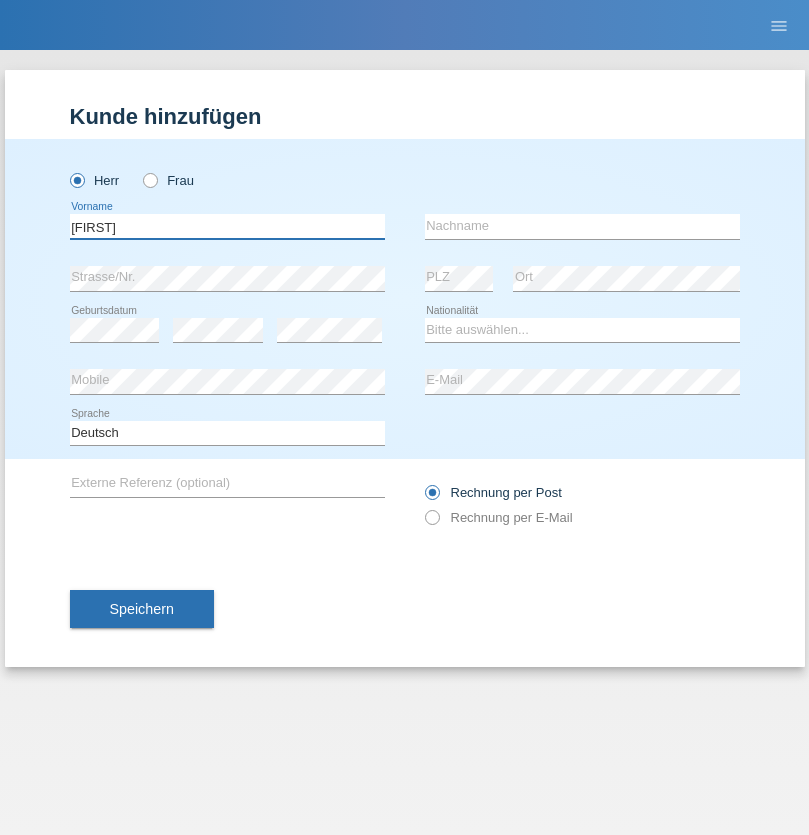 type on "Dominik" 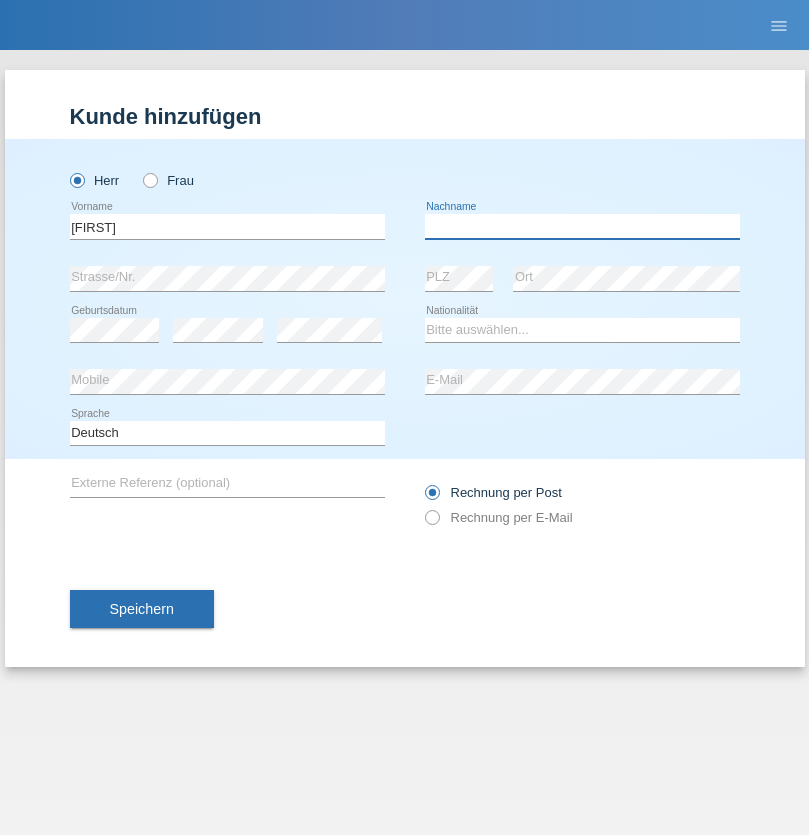 click at bounding box center [582, 226] 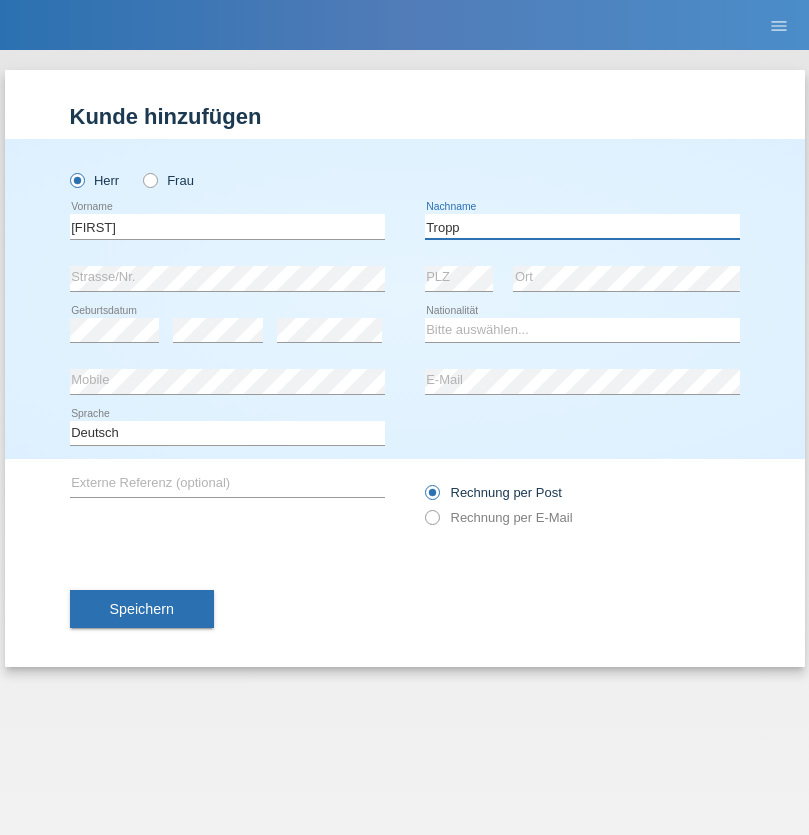 type on "Tropp" 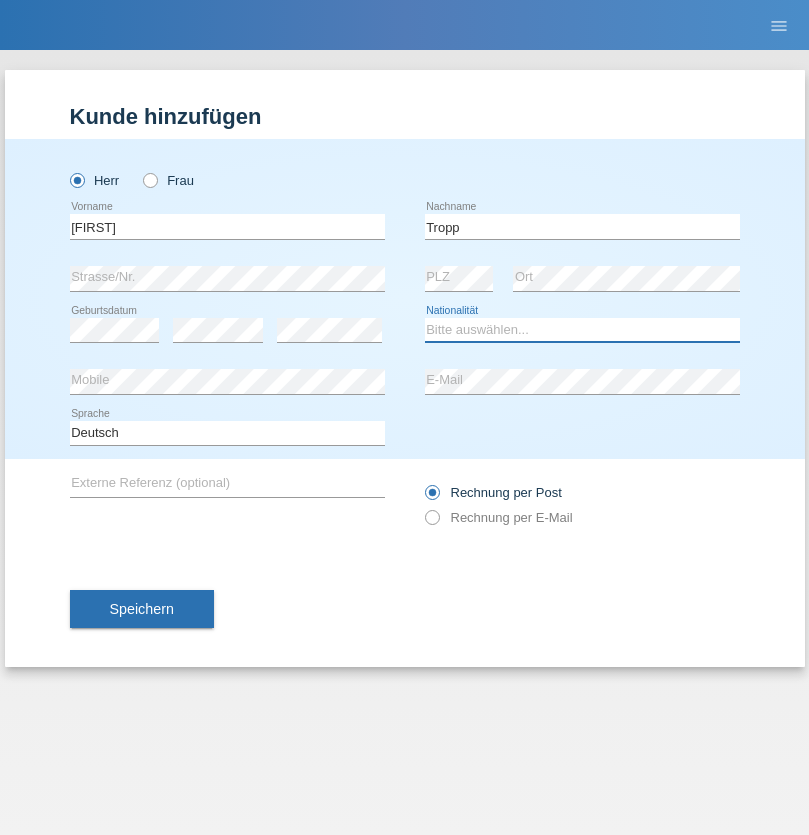 select on "SK" 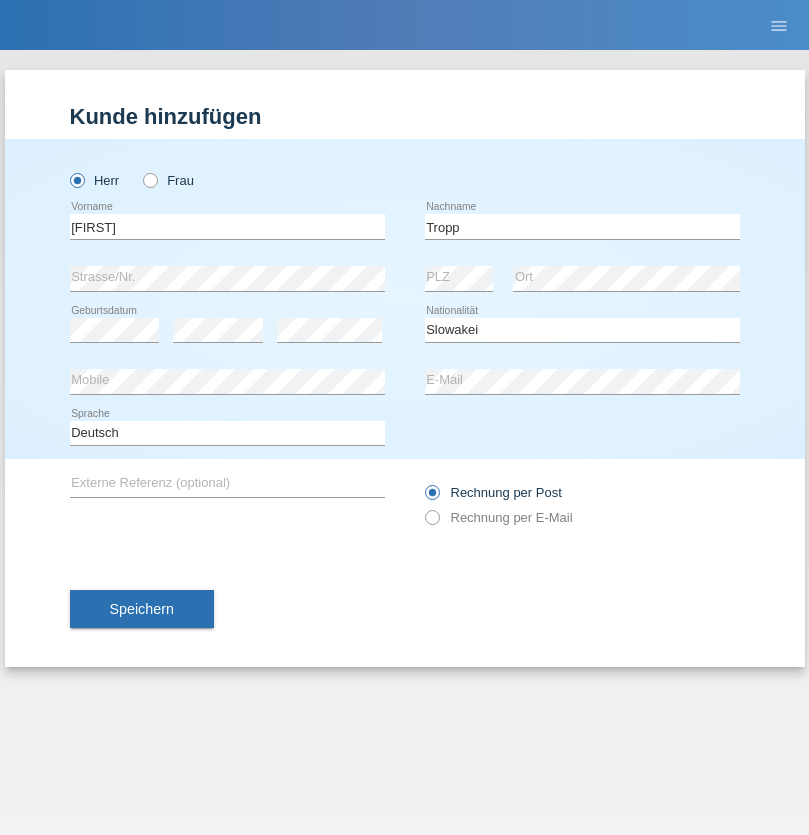 select on "C" 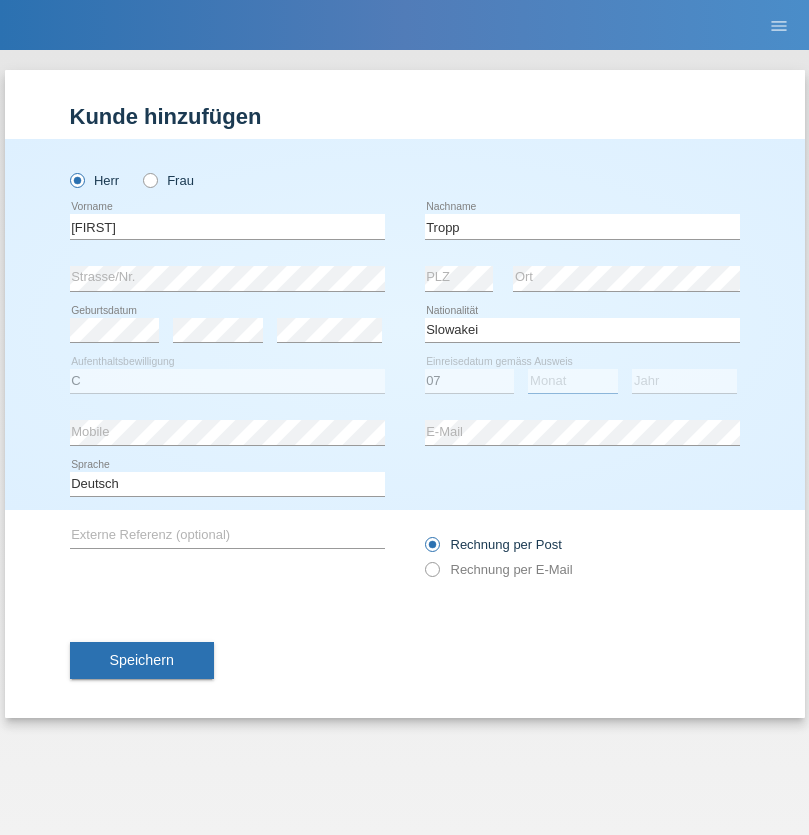 select on "08" 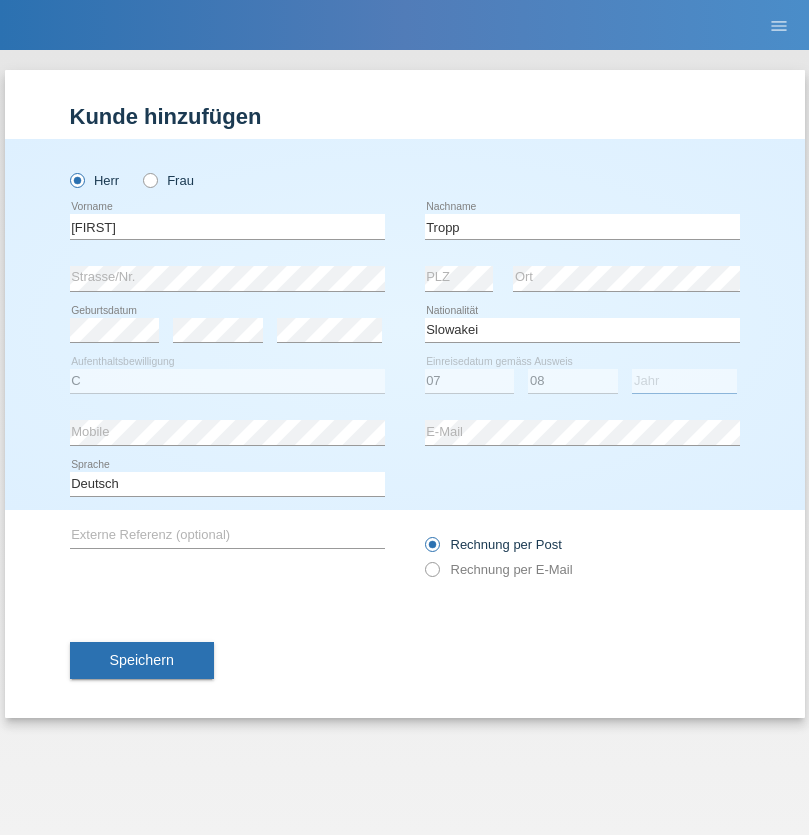 select on "2021" 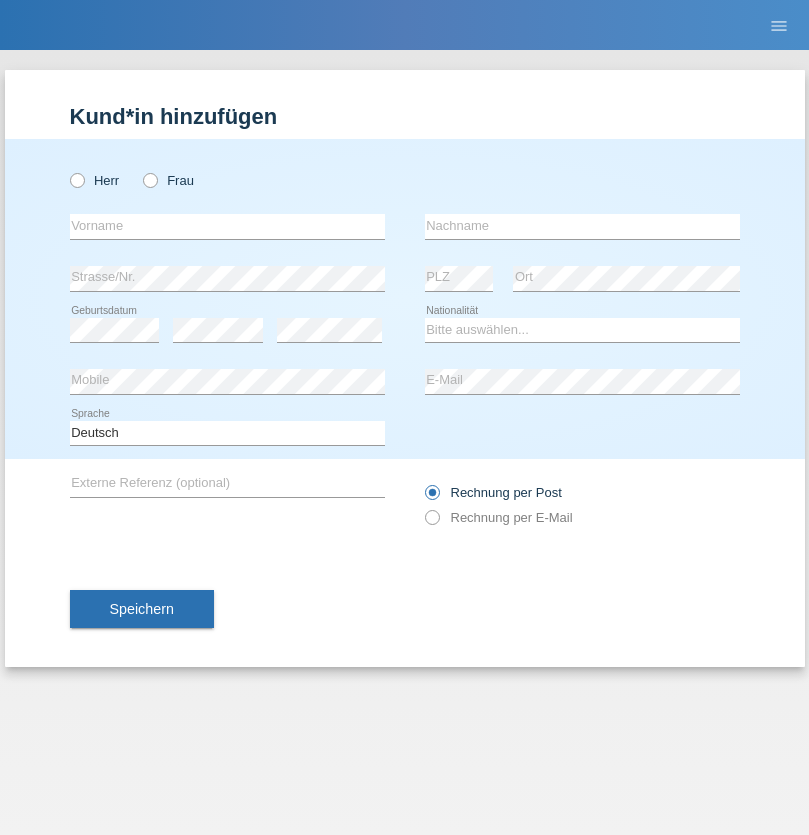 scroll, scrollTop: 0, scrollLeft: 0, axis: both 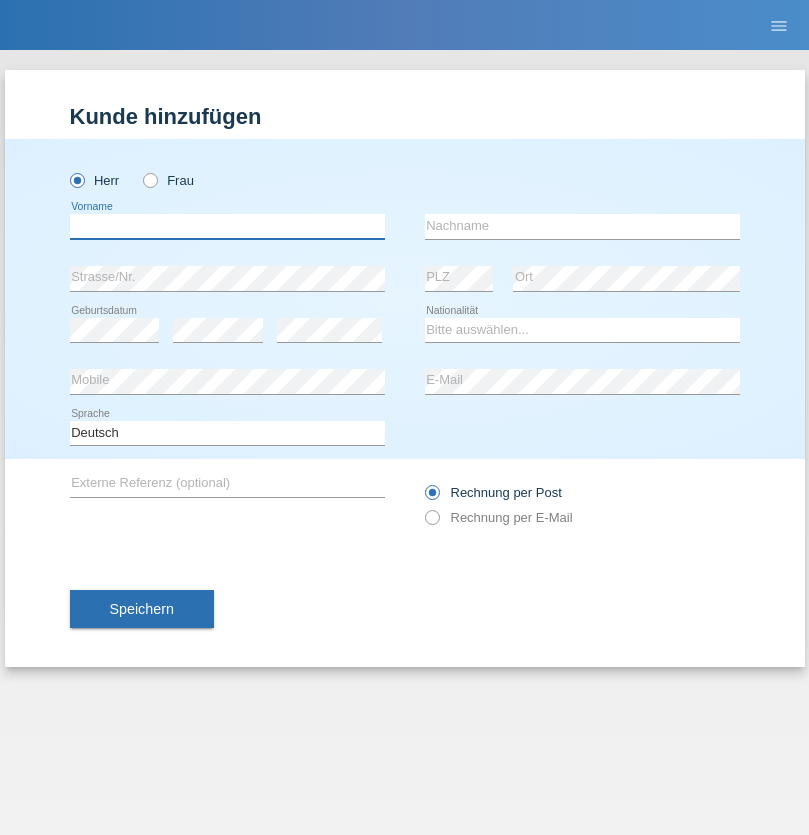 click at bounding box center [227, 226] 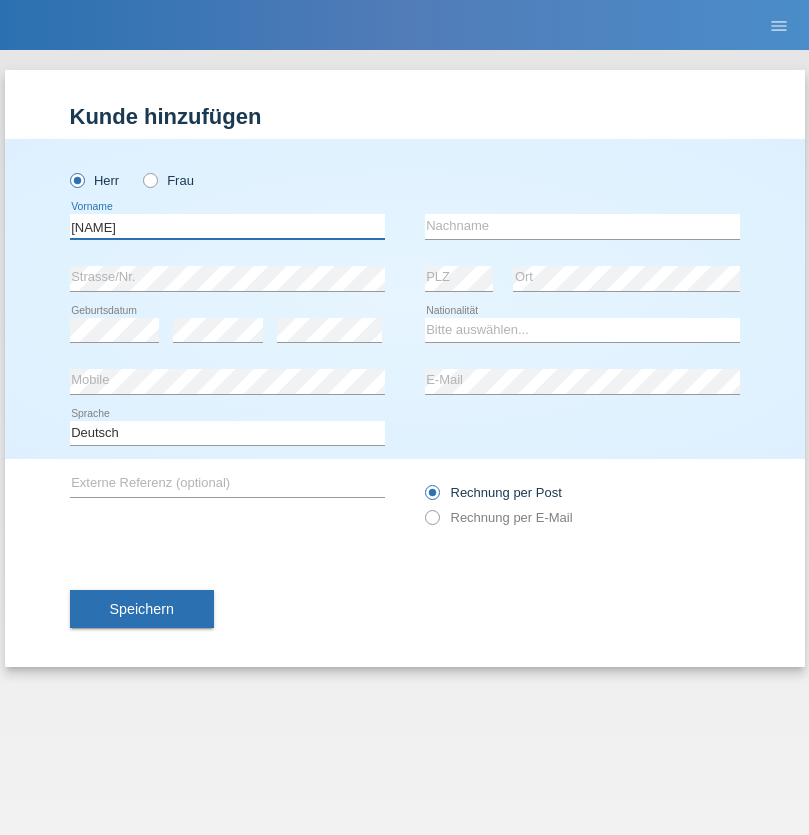 type on "Dirk" 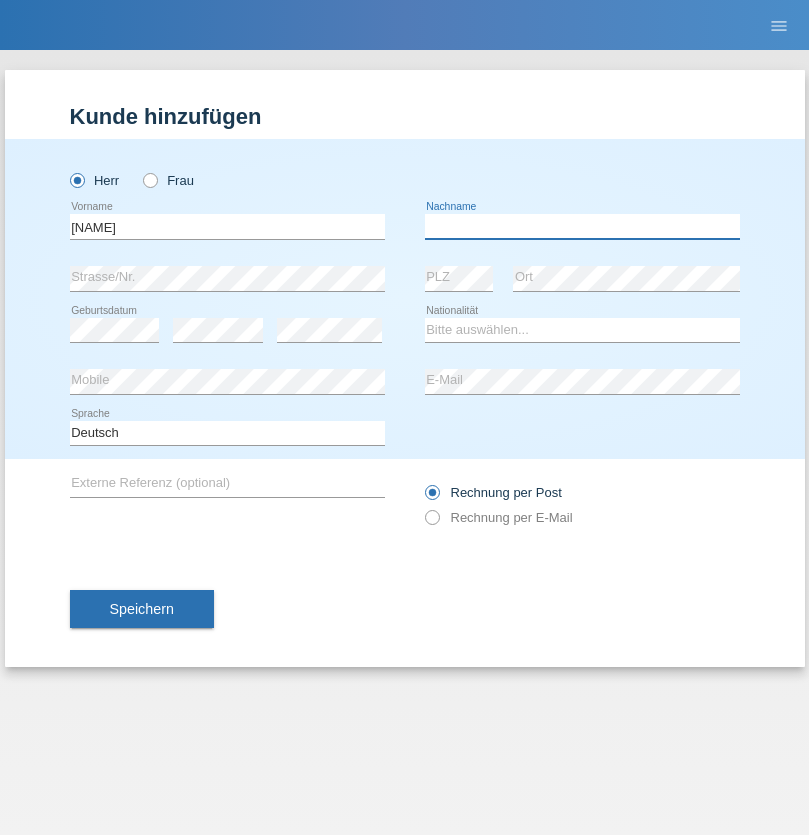 click at bounding box center [582, 226] 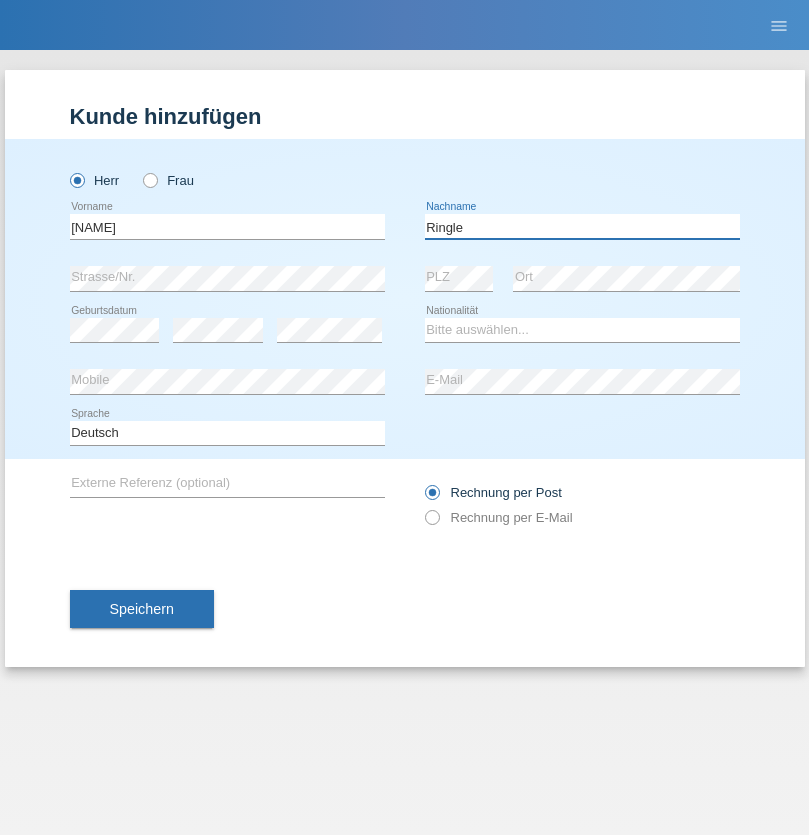 type on "Ringle" 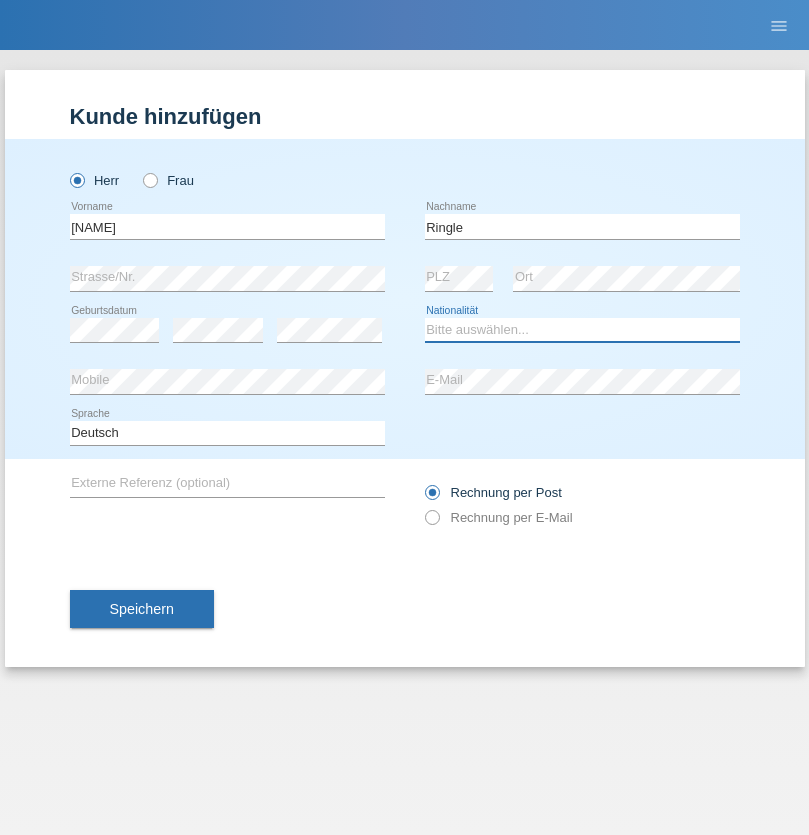 select on "DE" 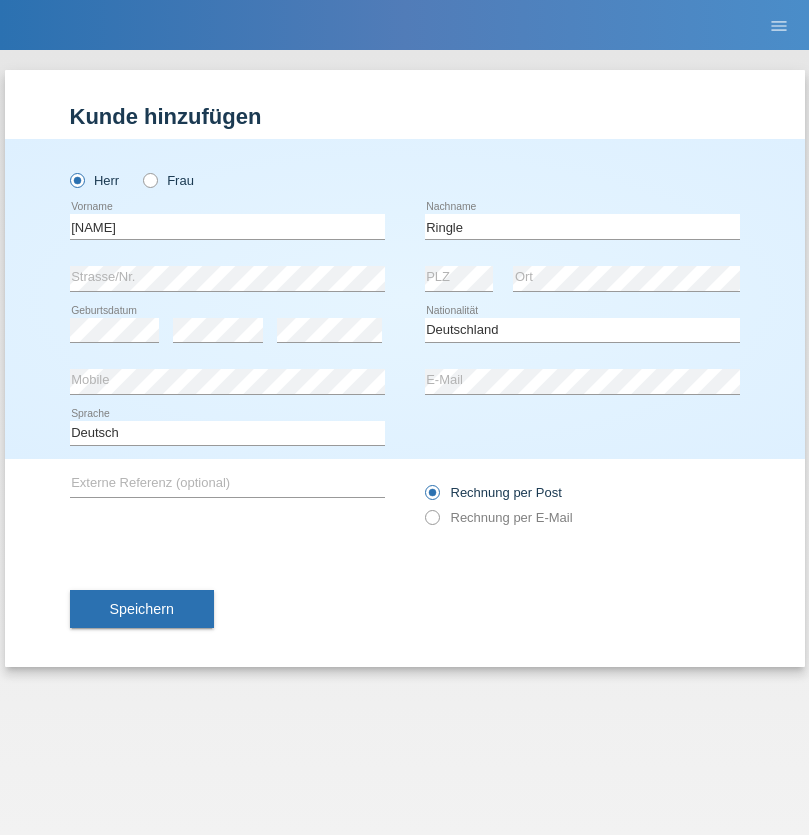 select on "C" 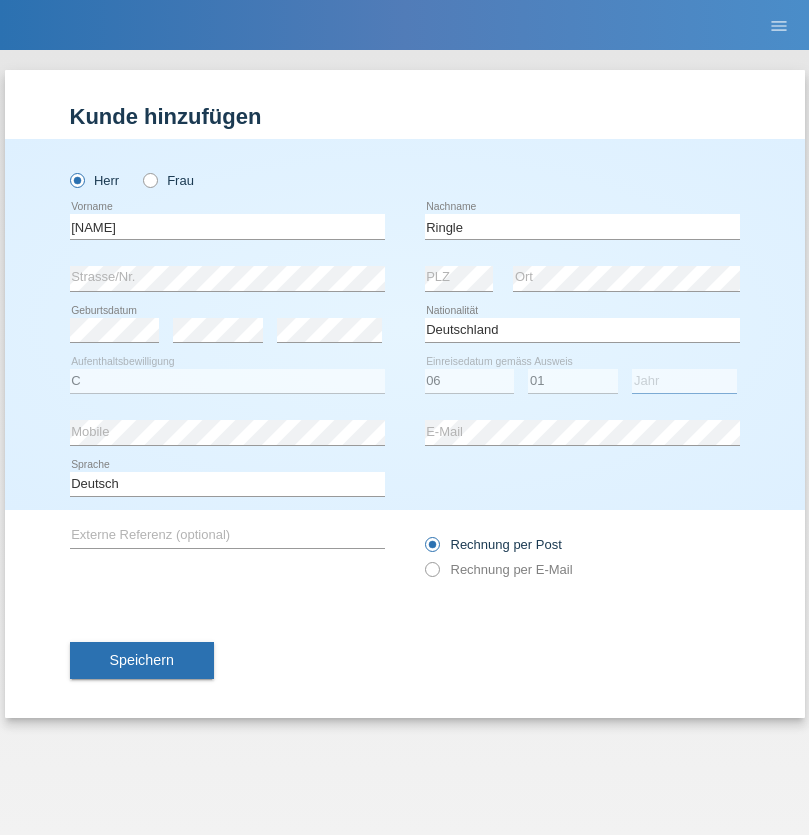 select on "2021" 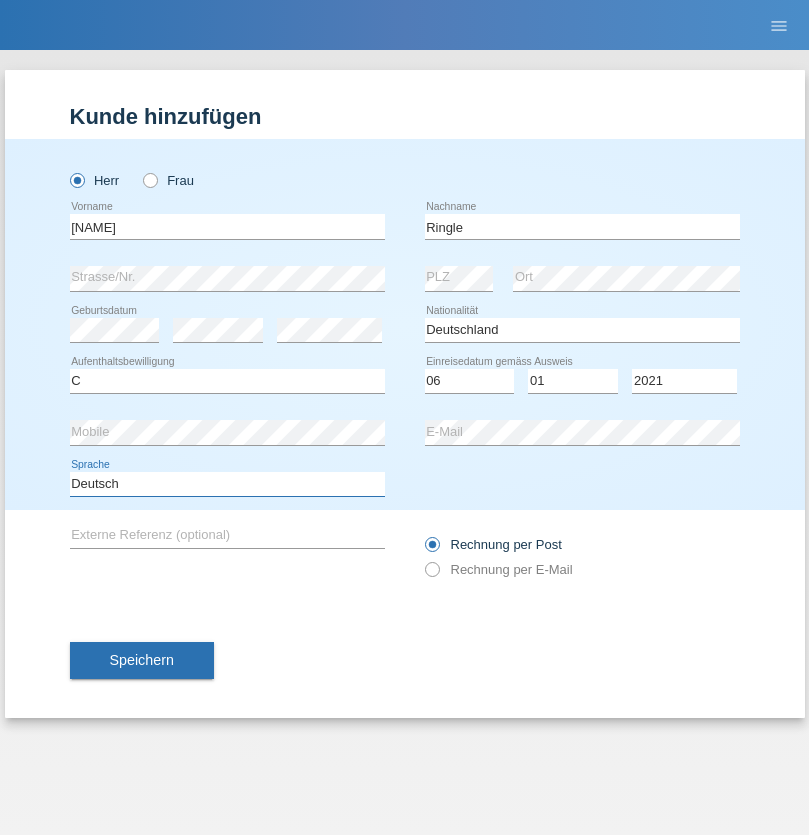 select on "en" 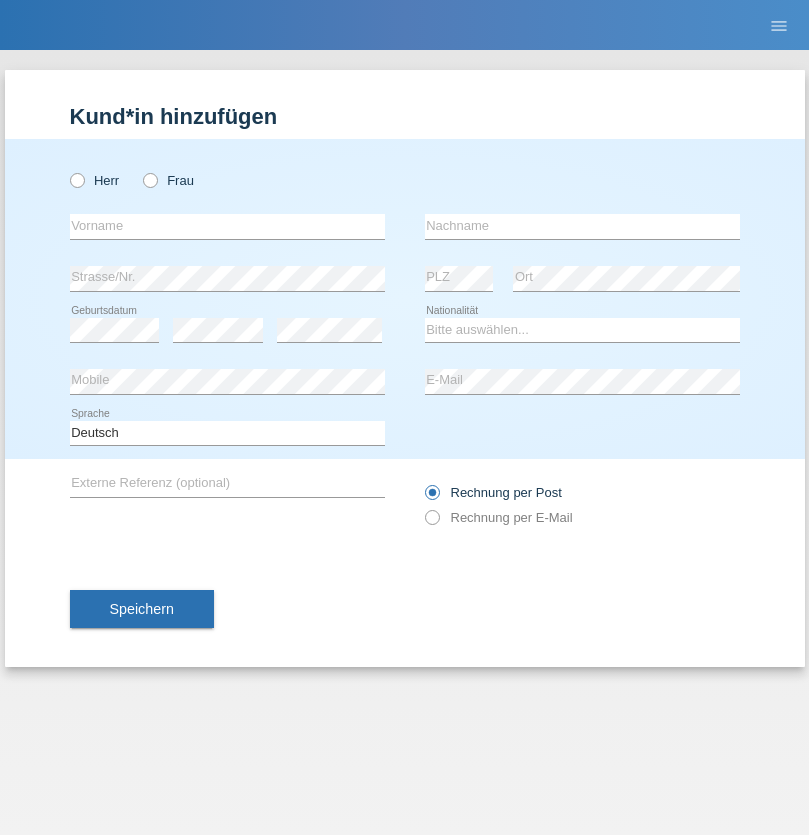 scroll, scrollTop: 0, scrollLeft: 0, axis: both 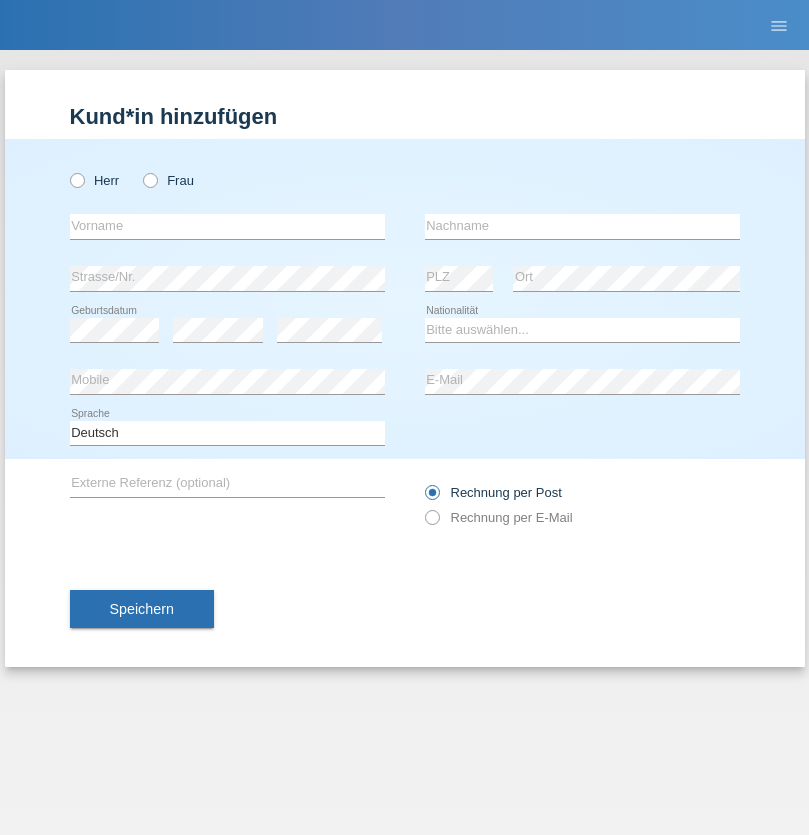 radio on "true" 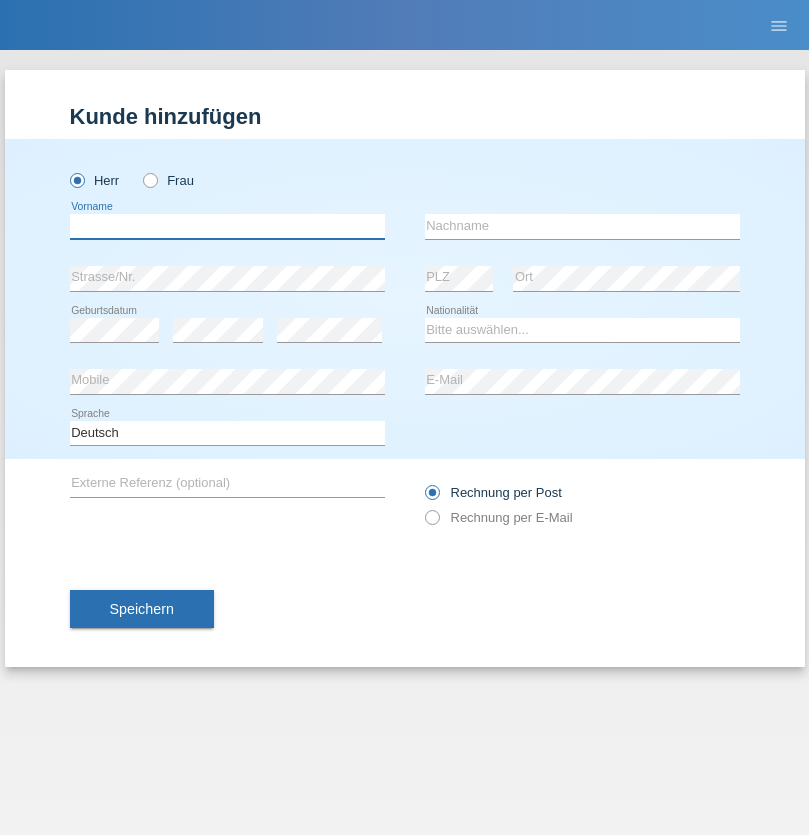click at bounding box center [227, 226] 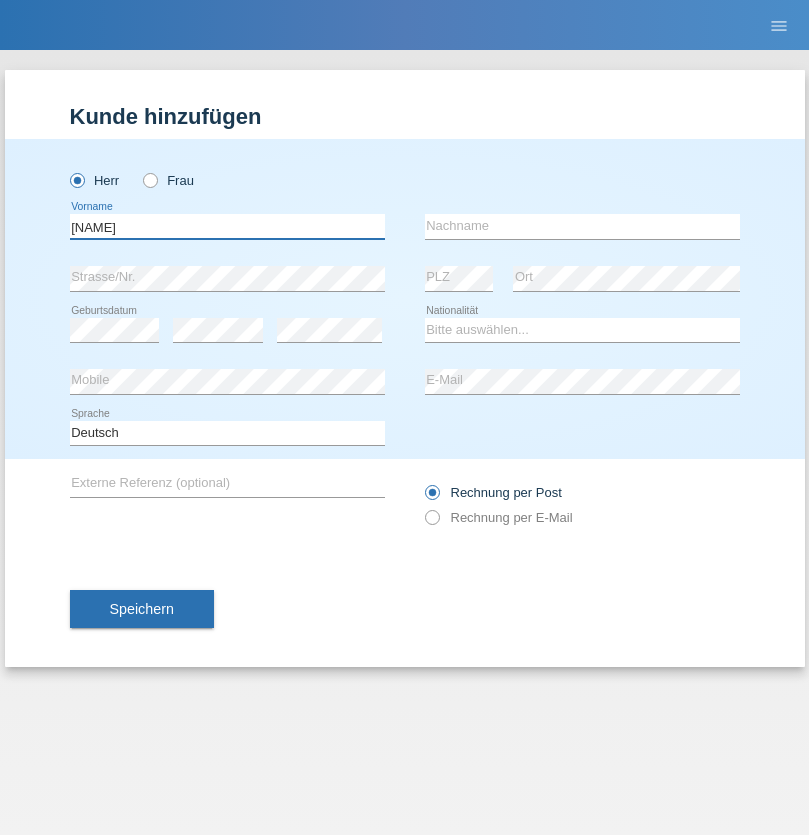 type on "[NAME]" 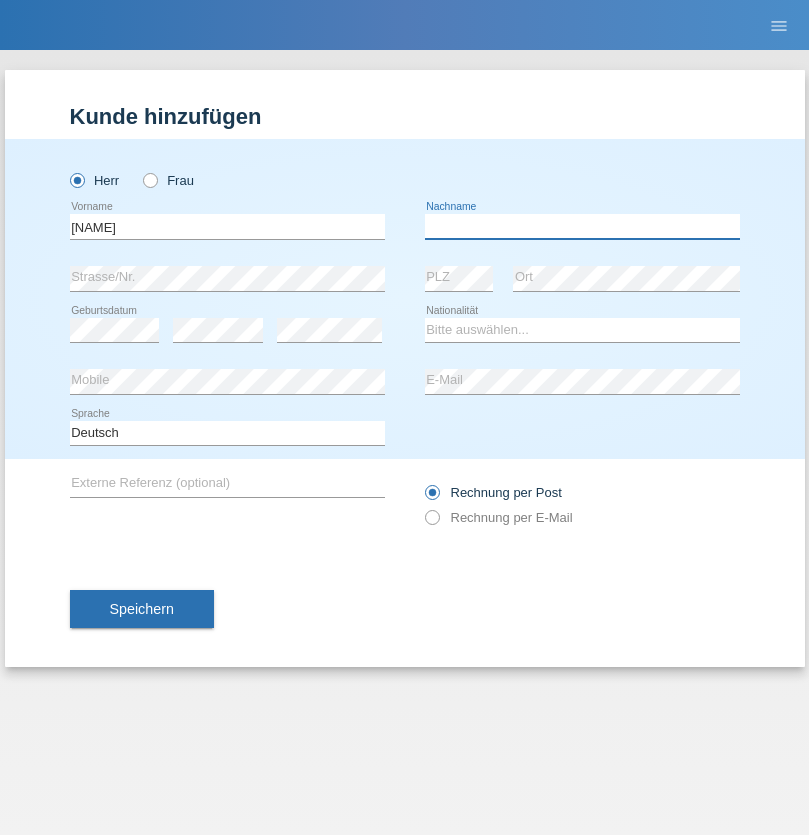 click at bounding box center [582, 226] 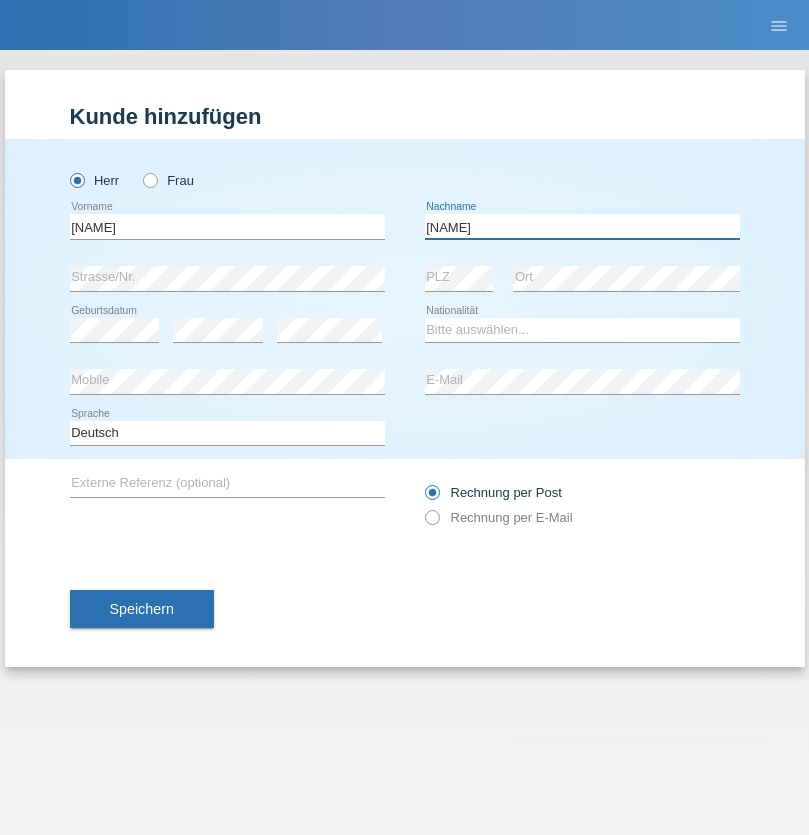 type on "[NAME]" 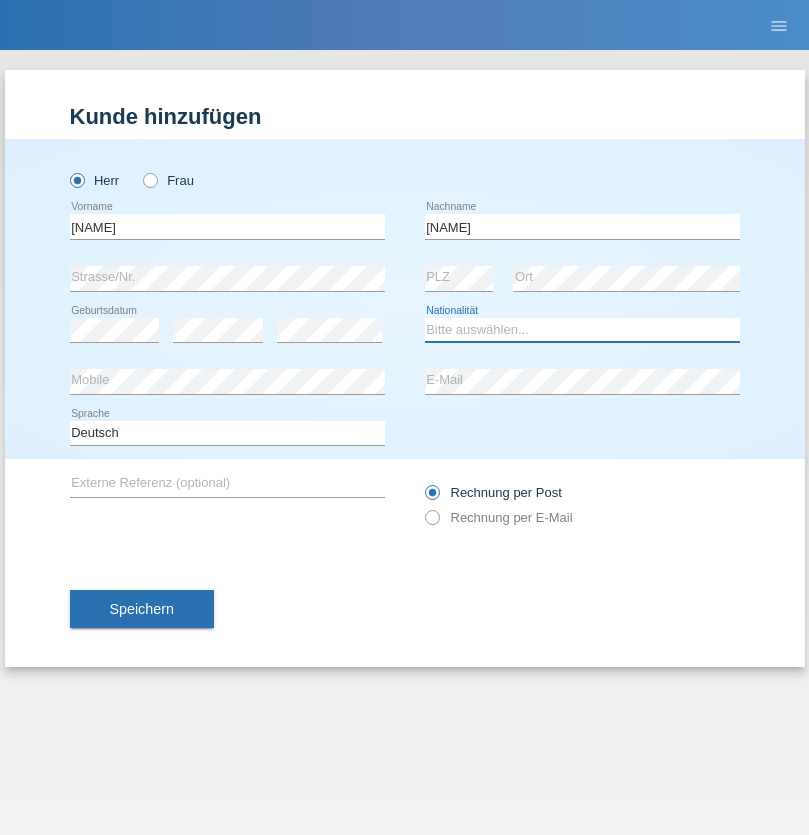 select on "CH" 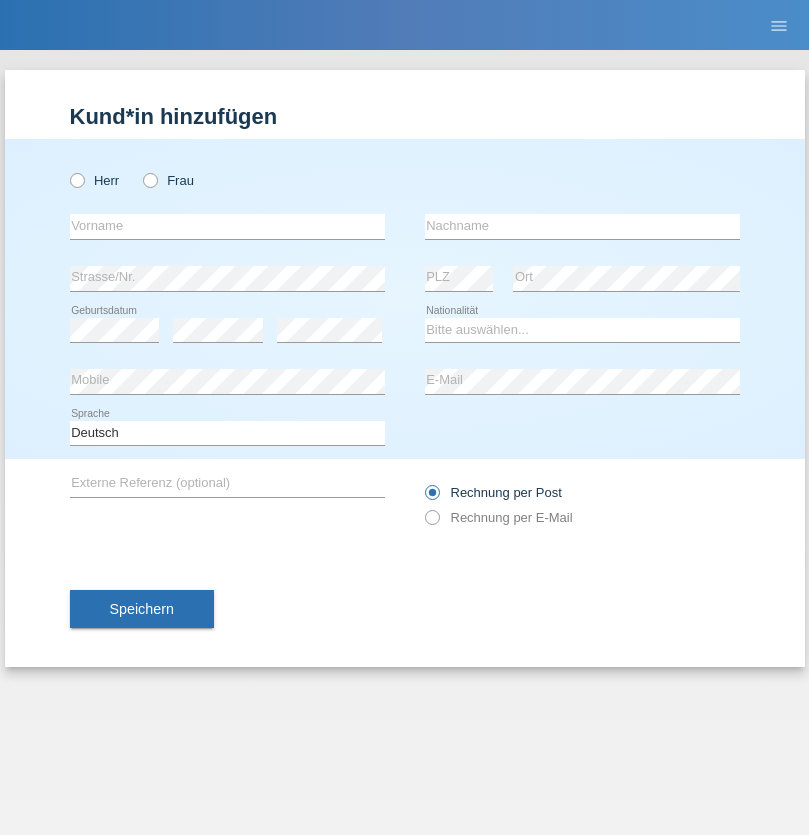 scroll, scrollTop: 0, scrollLeft: 0, axis: both 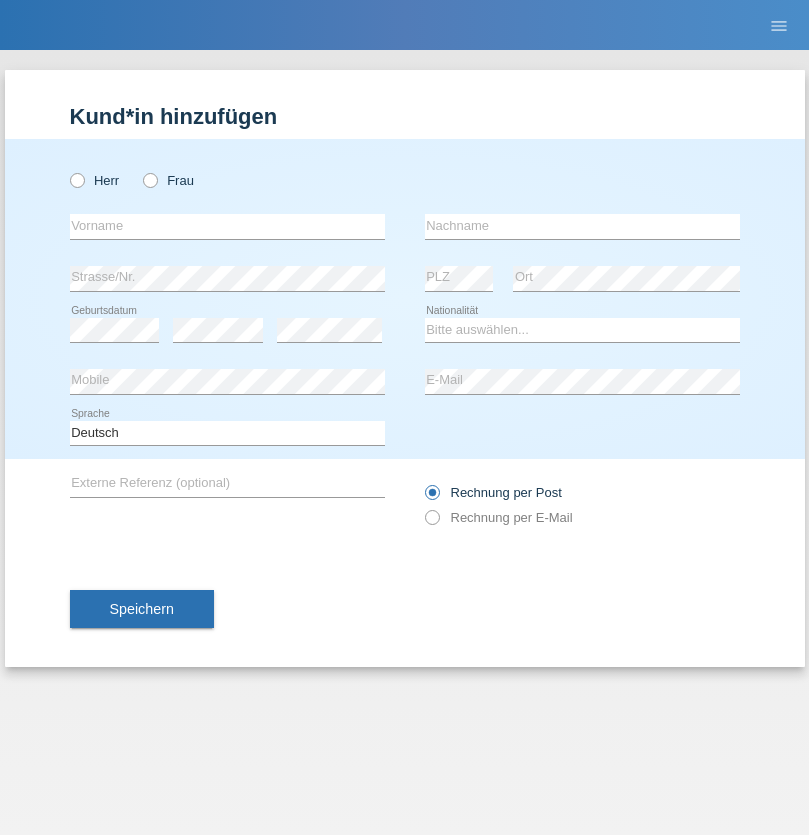 radio on "true" 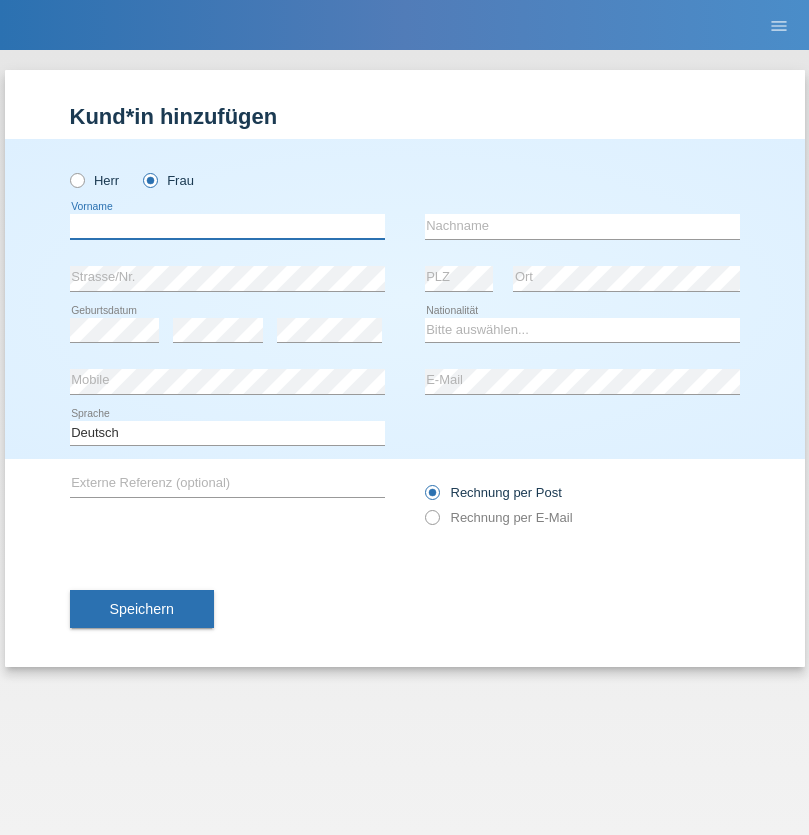 click at bounding box center [227, 226] 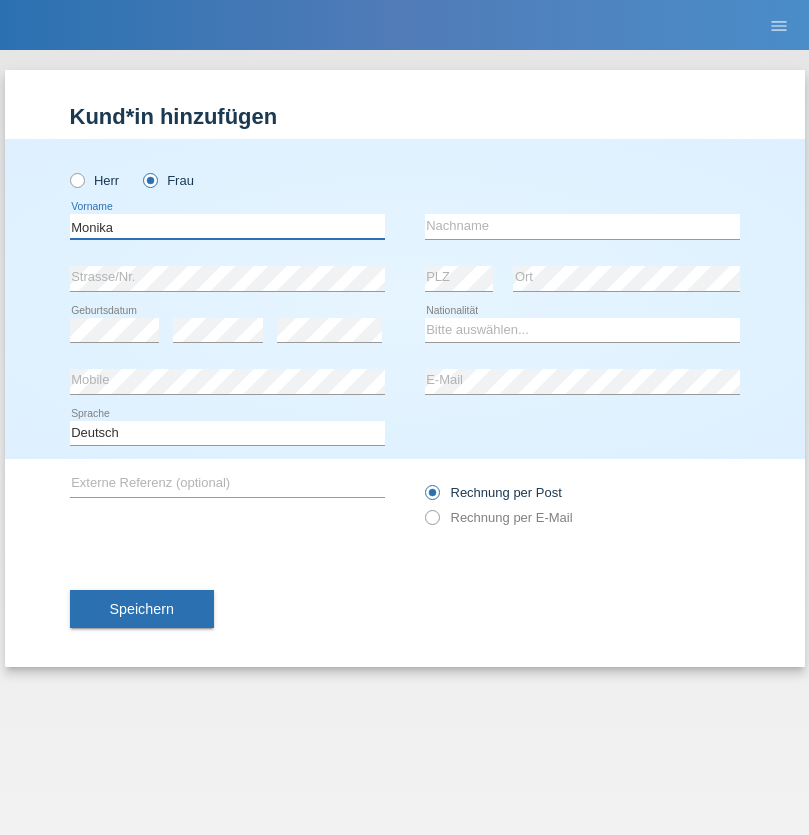 type on "Monika" 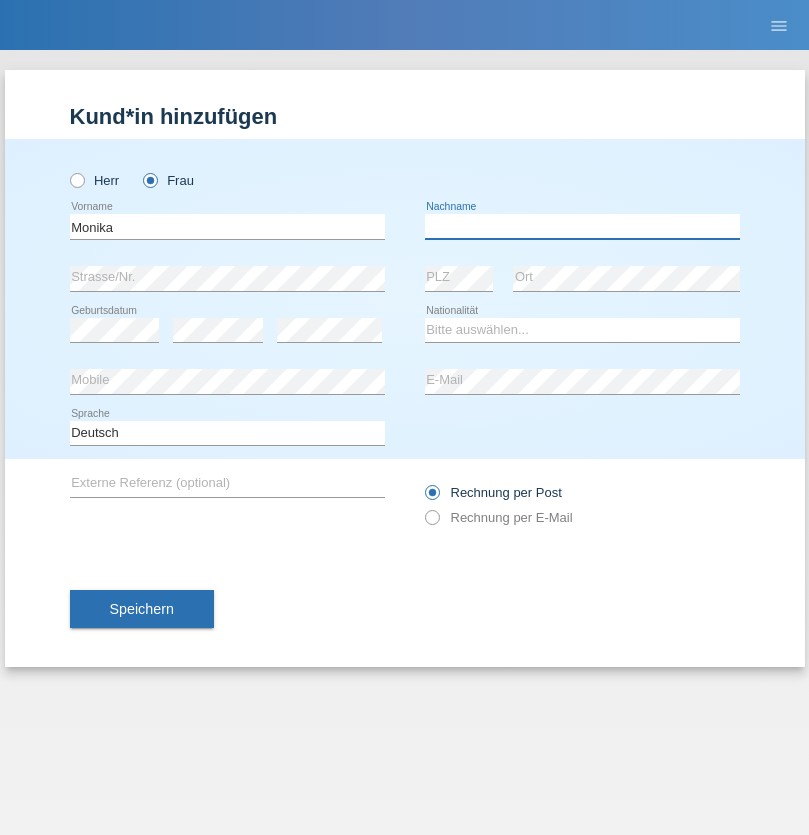 click at bounding box center (582, 226) 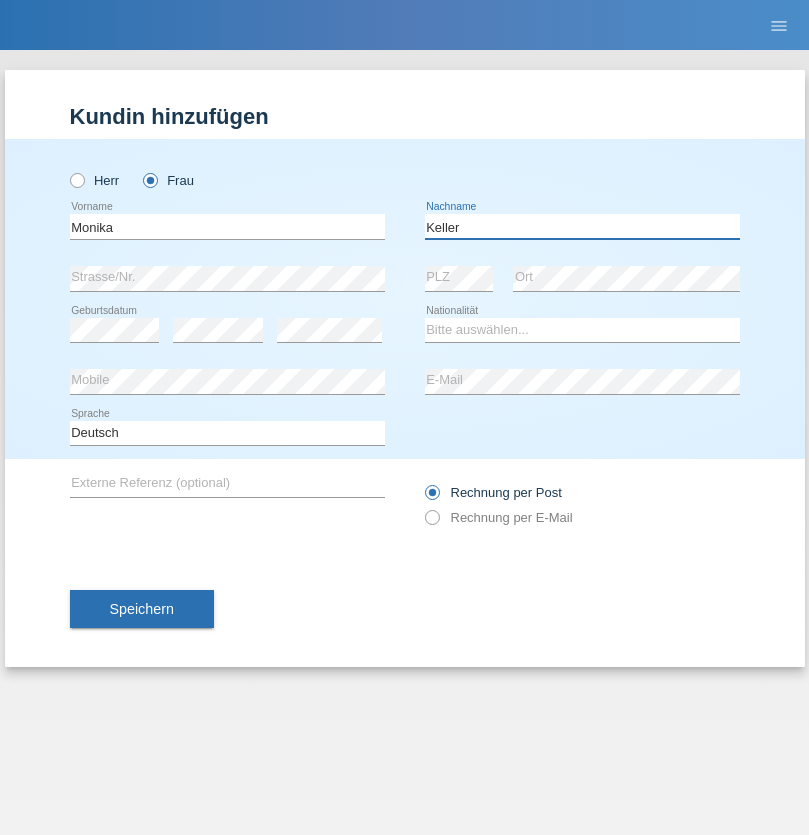type on "Keller" 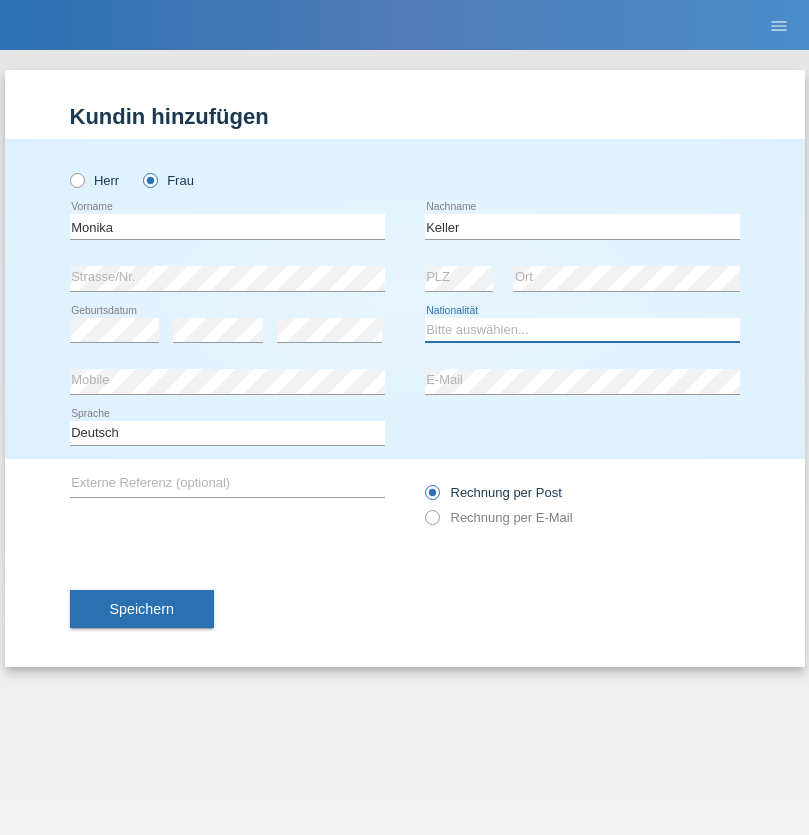 select on "CH" 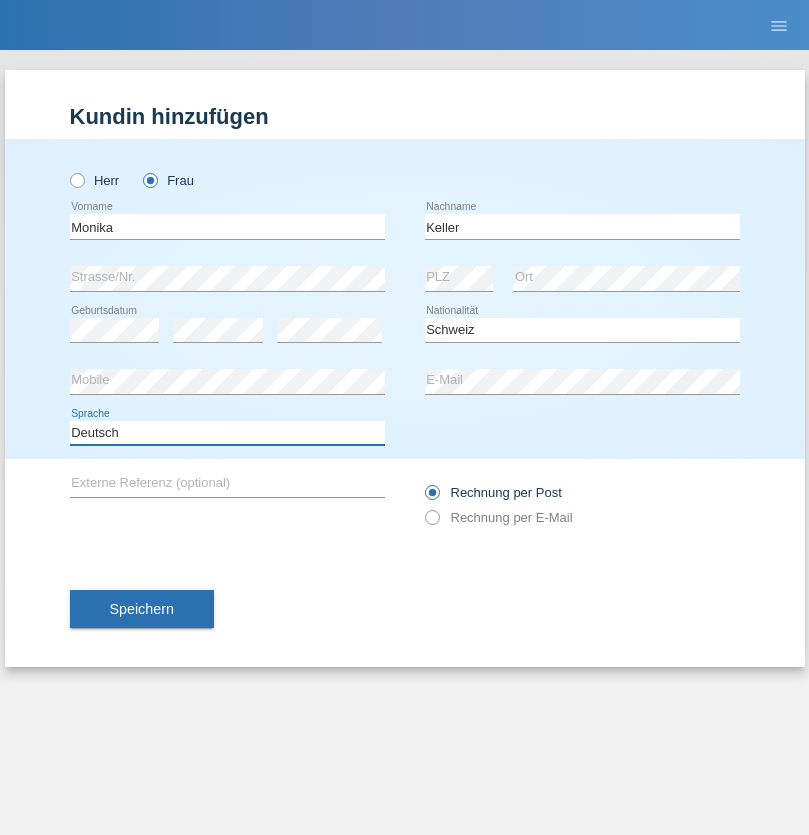 select on "en" 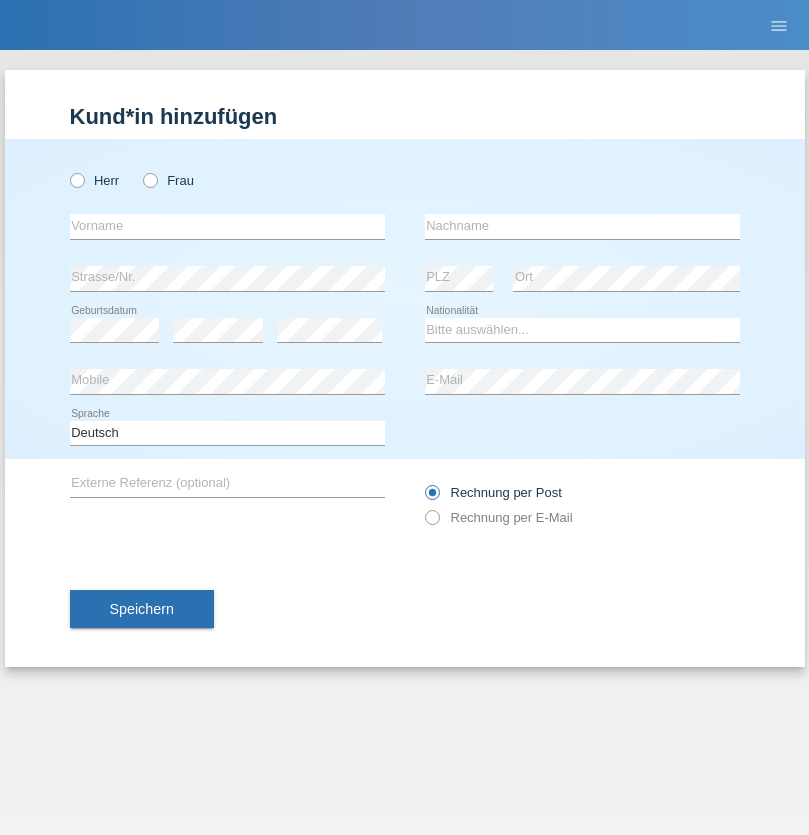 scroll, scrollTop: 0, scrollLeft: 0, axis: both 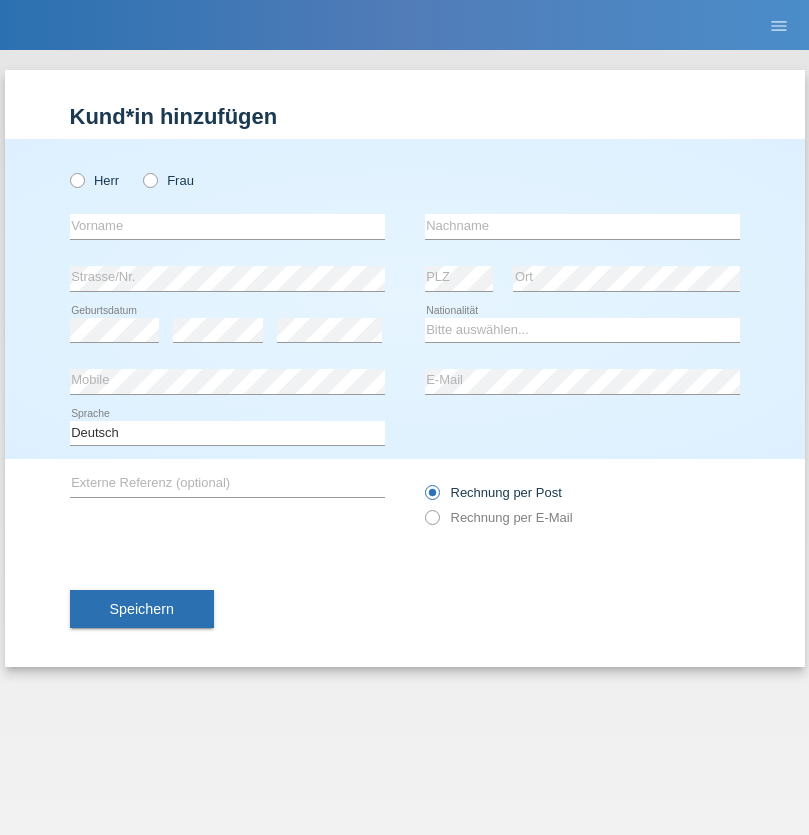 radio on "true" 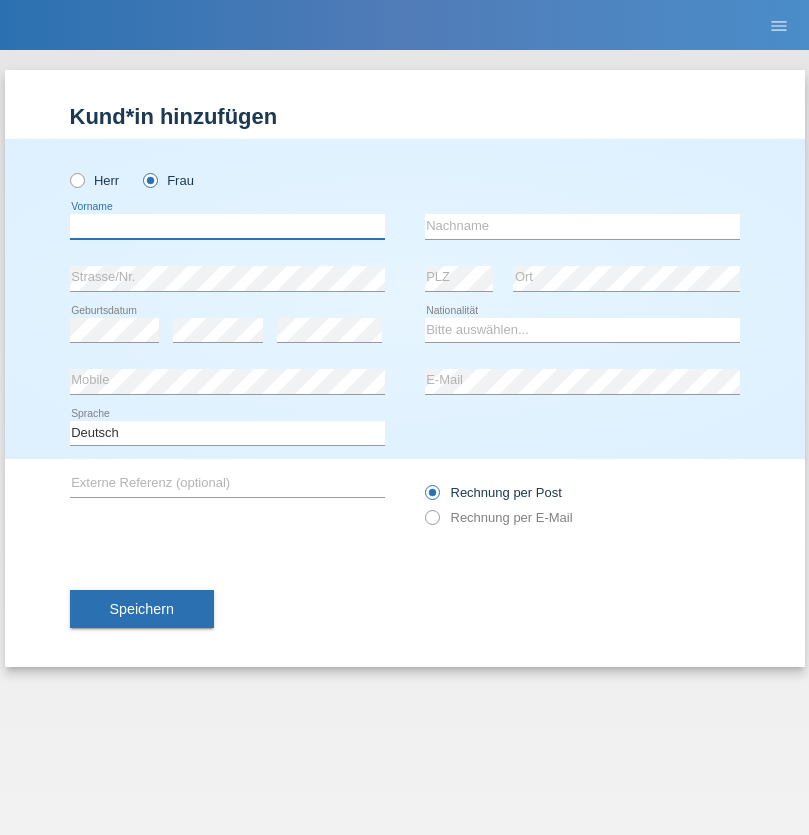 click at bounding box center [227, 226] 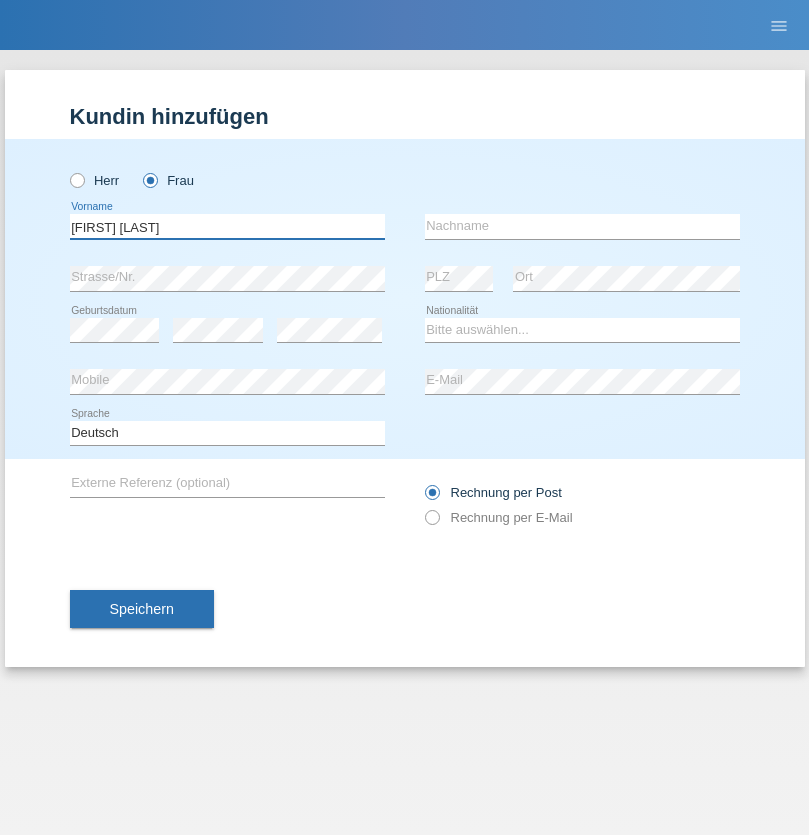 type on "Maria Fernanda" 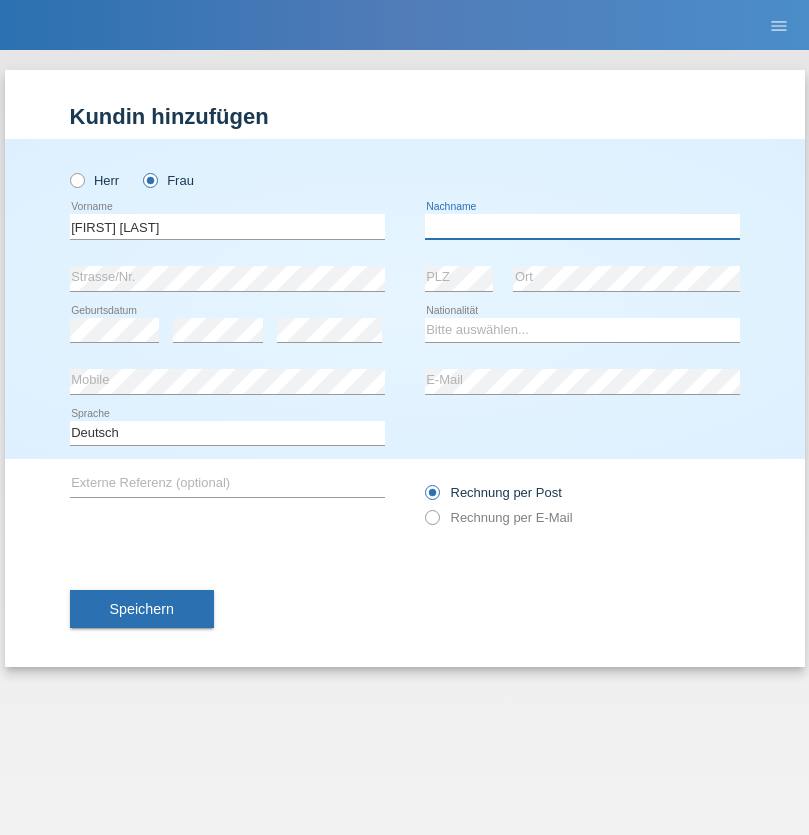 click at bounding box center [582, 226] 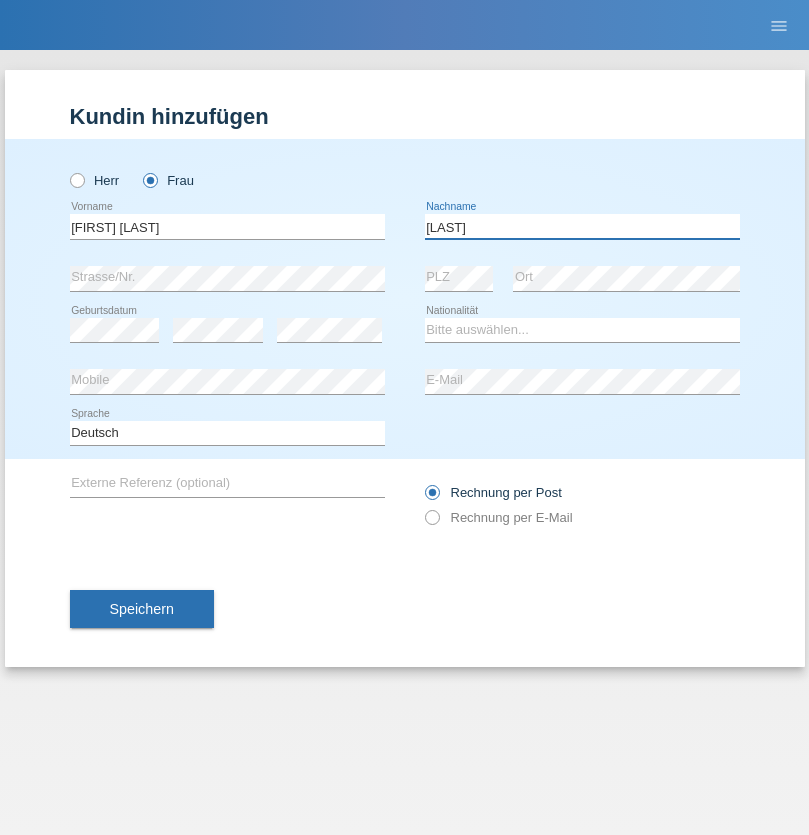 type on "Knusel Campillo" 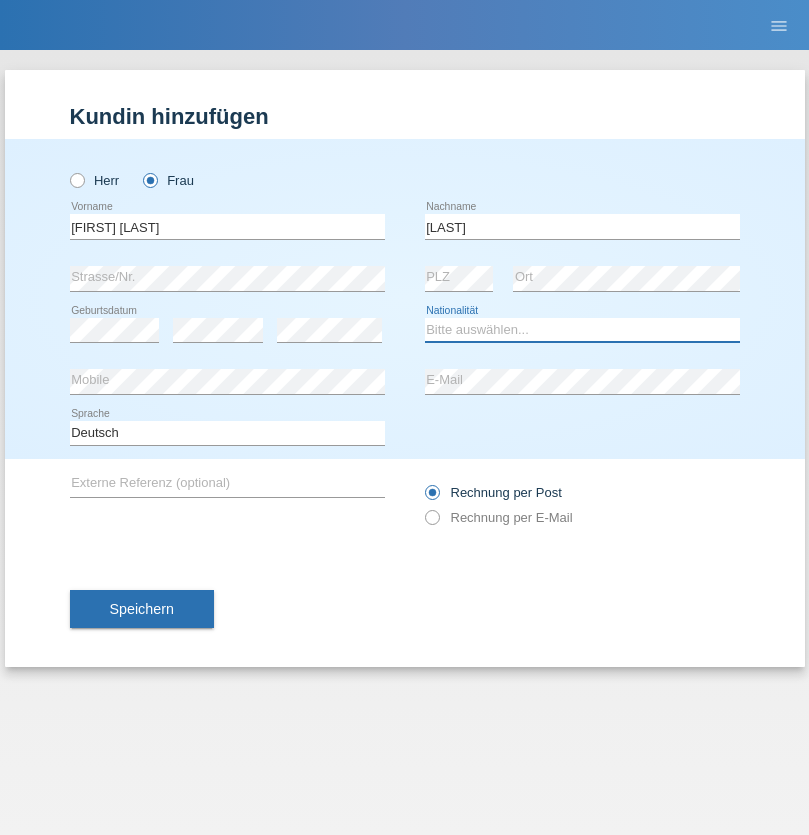 select on "CH" 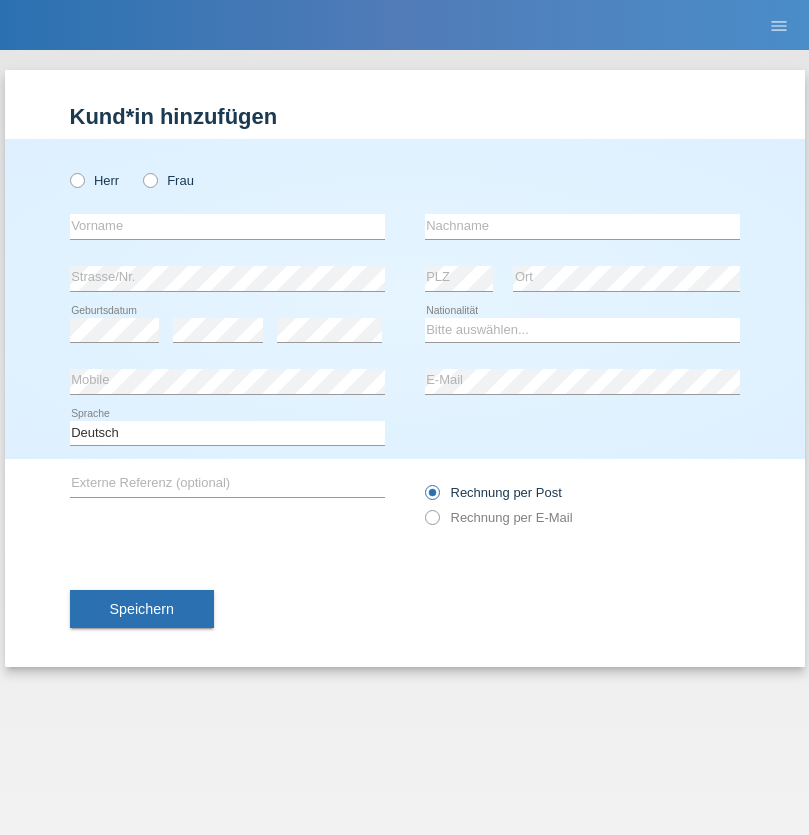scroll, scrollTop: 0, scrollLeft: 0, axis: both 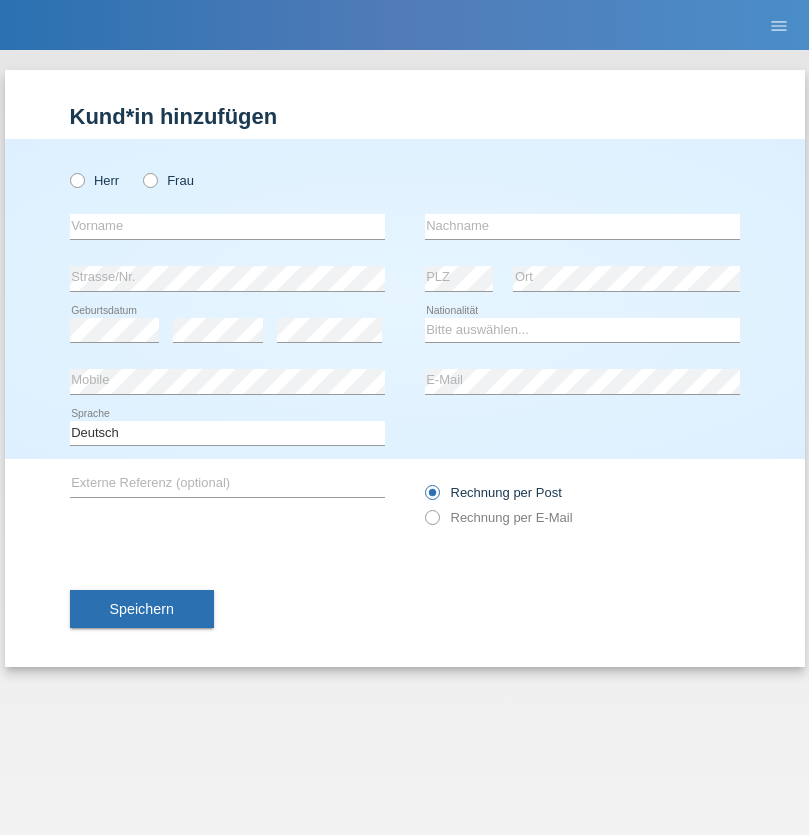 radio on "true" 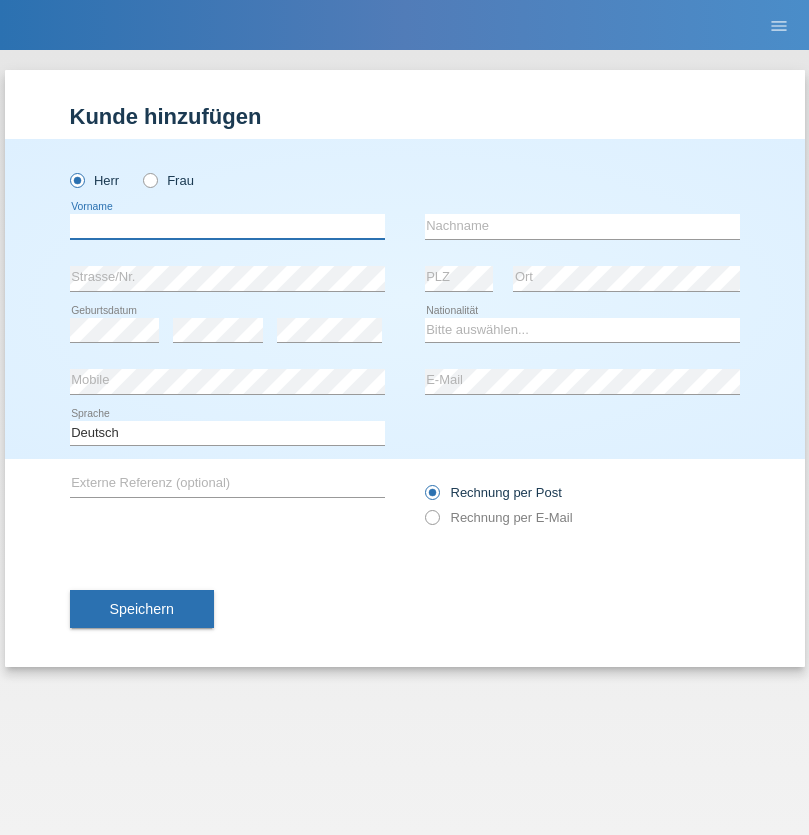 click at bounding box center [227, 226] 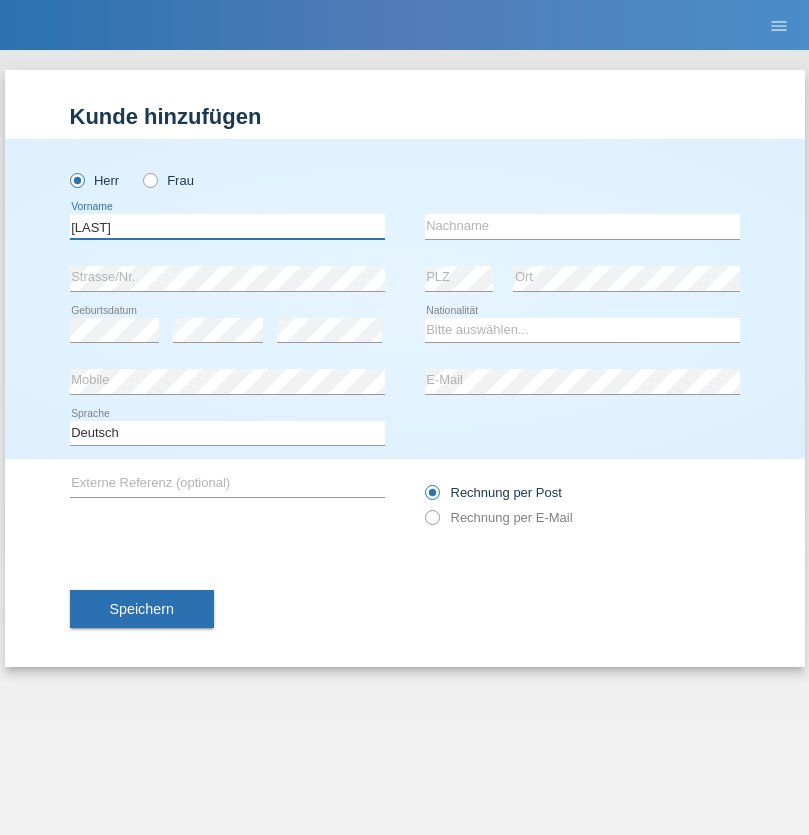type on "Beqiri" 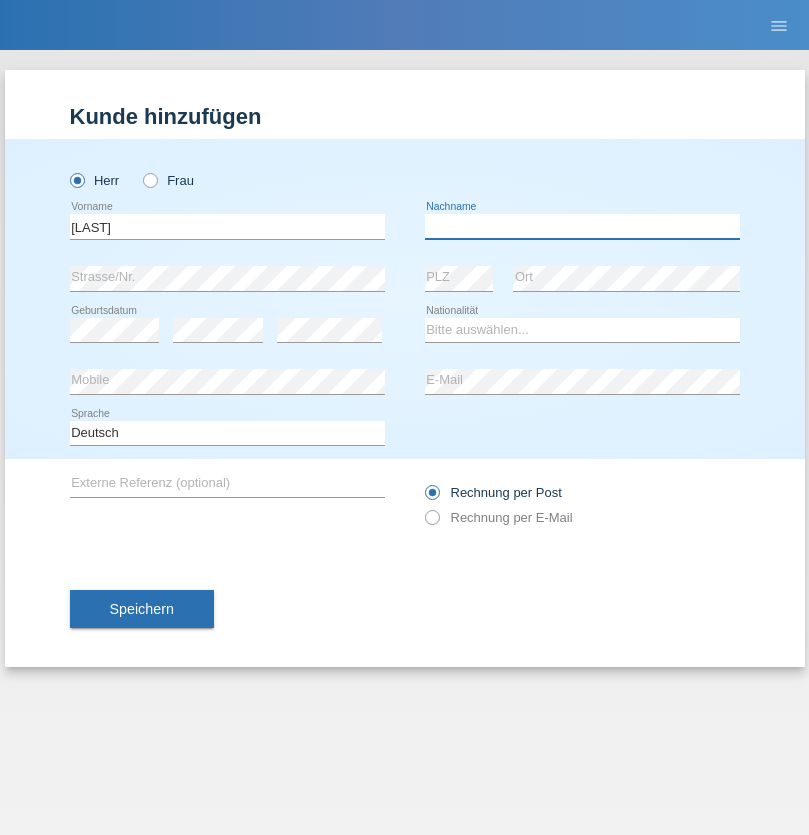click at bounding box center [582, 226] 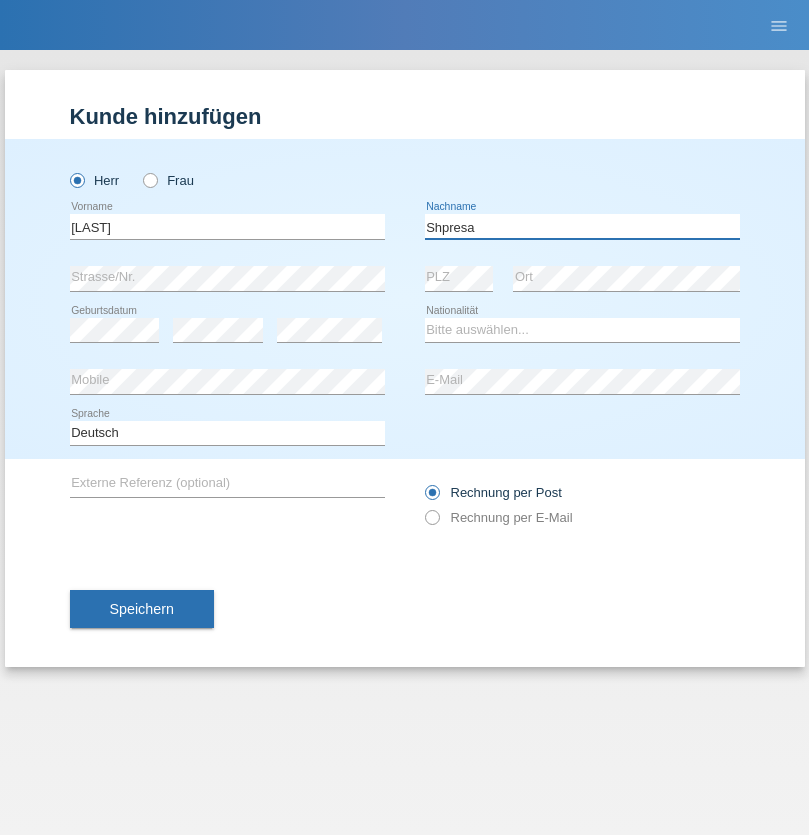 type on "Shpresa" 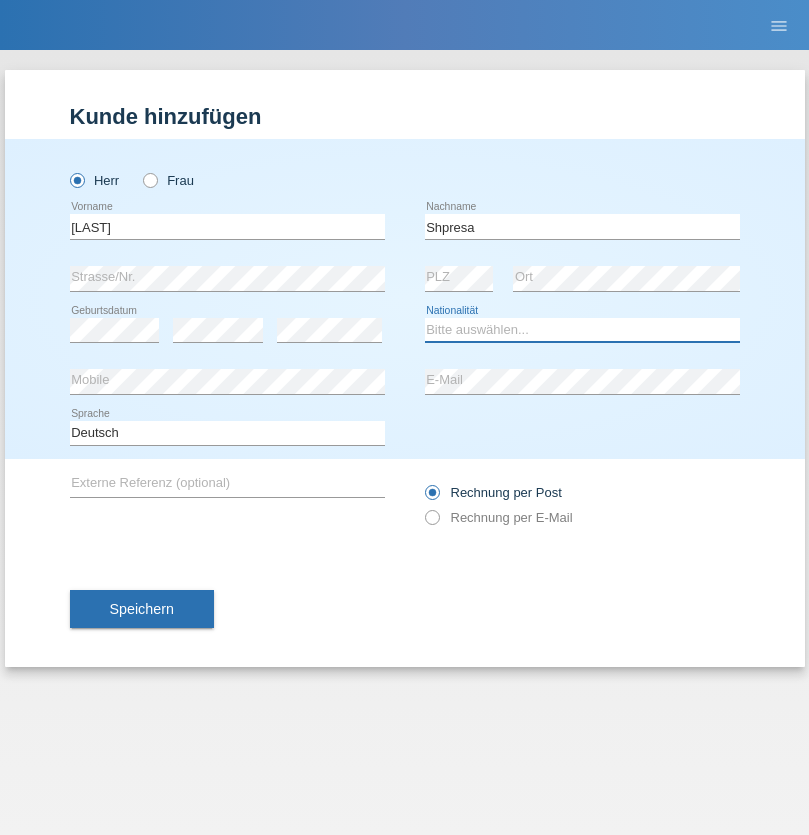 select on "XK" 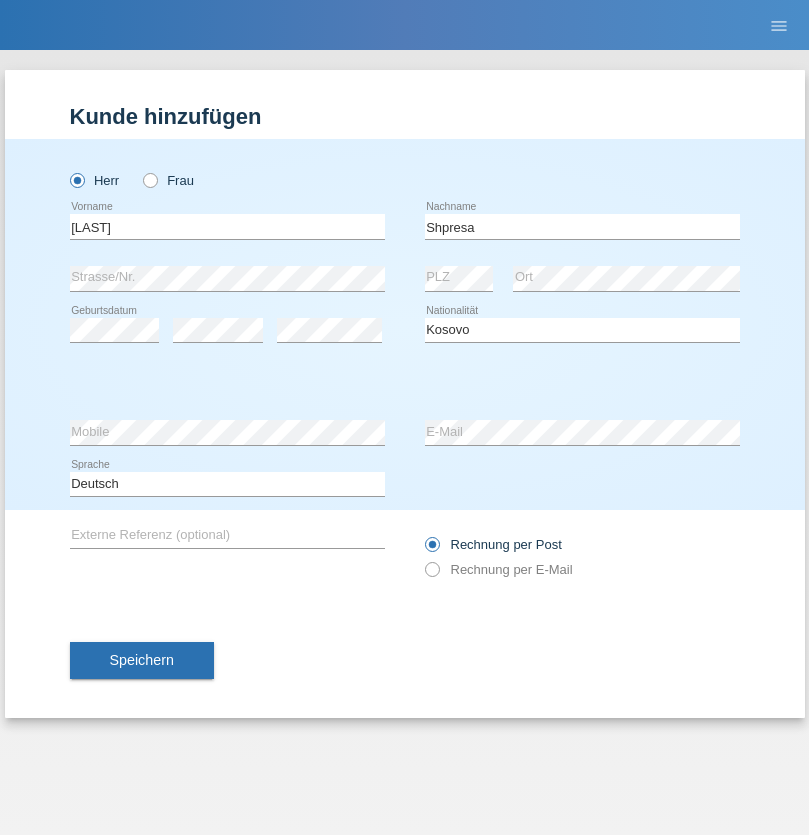 select on "C" 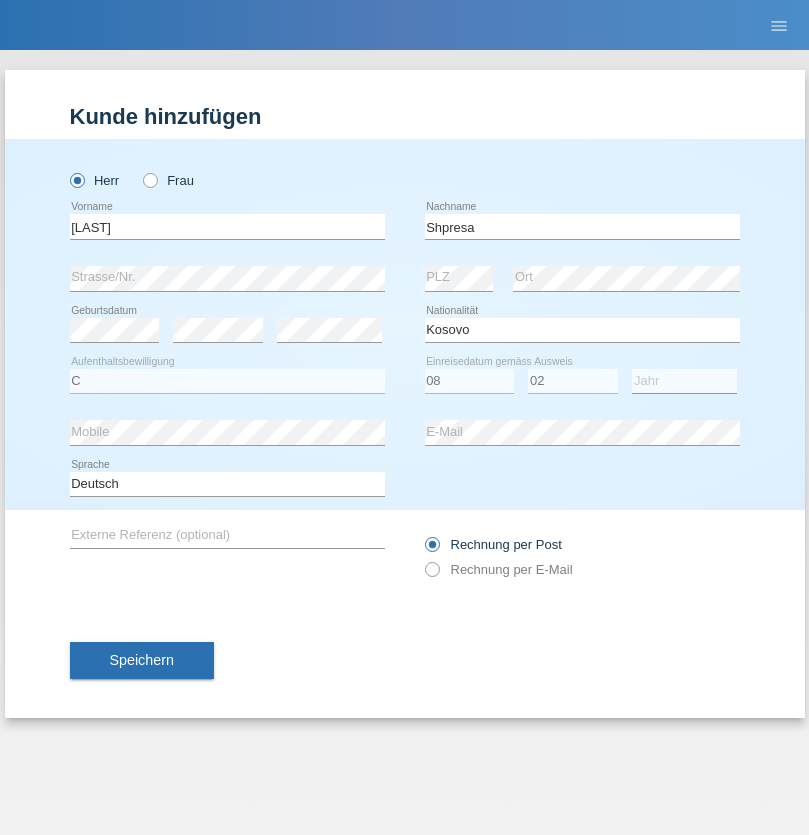 select on "1979" 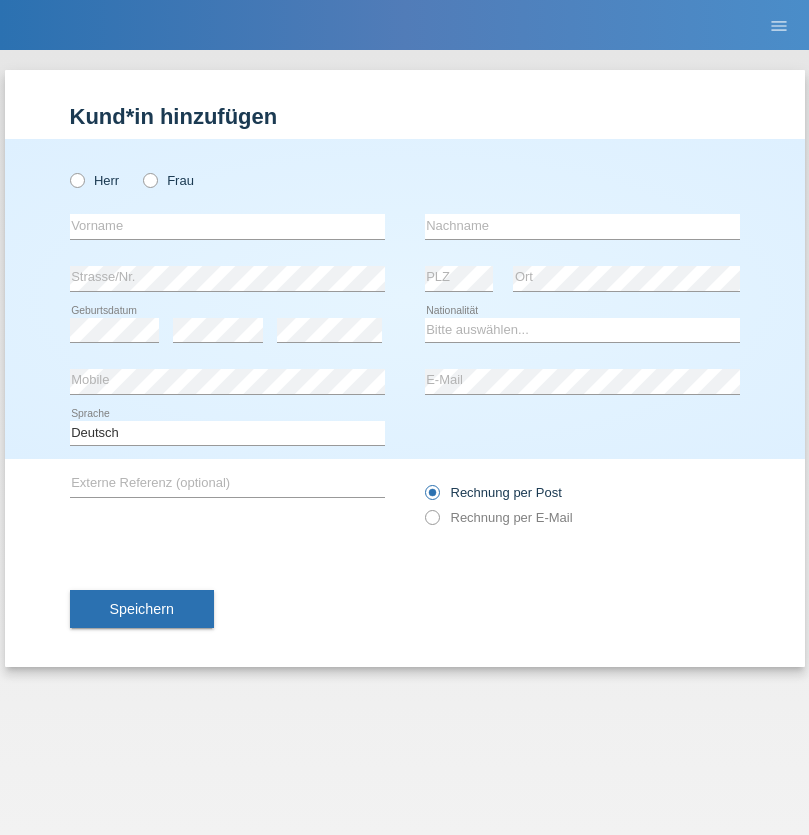 scroll, scrollTop: 0, scrollLeft: 0, axis: both 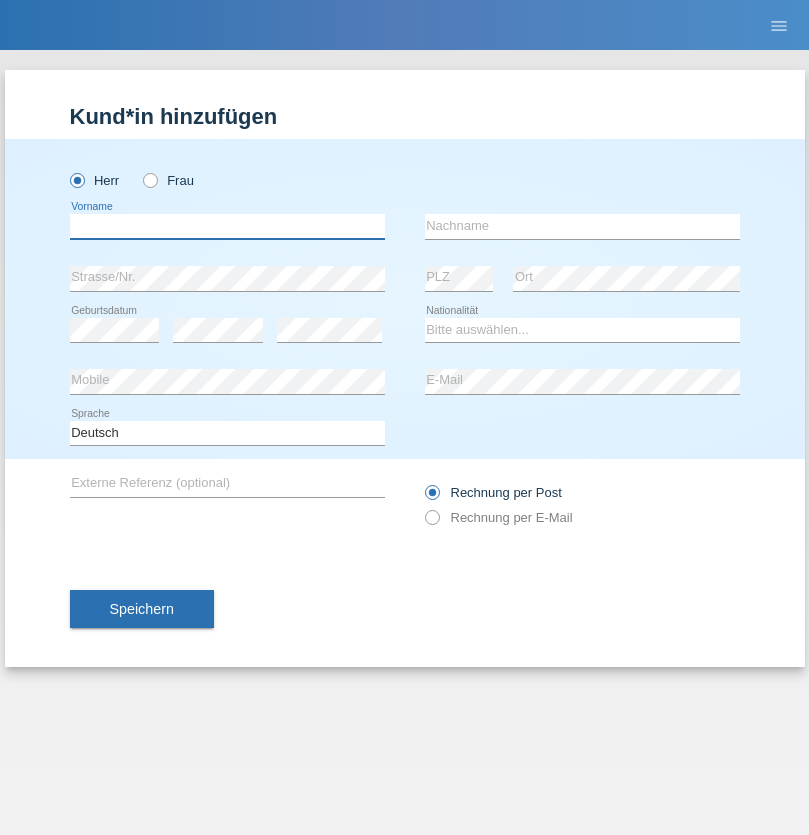 click at bounding box center (227, 226) 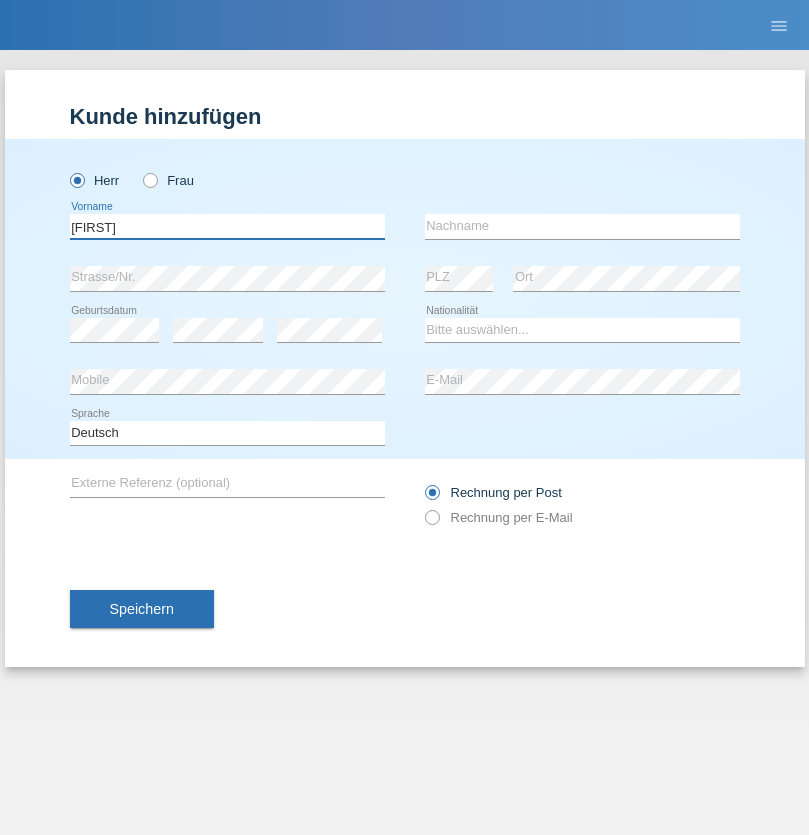 type on "[FIRST]" 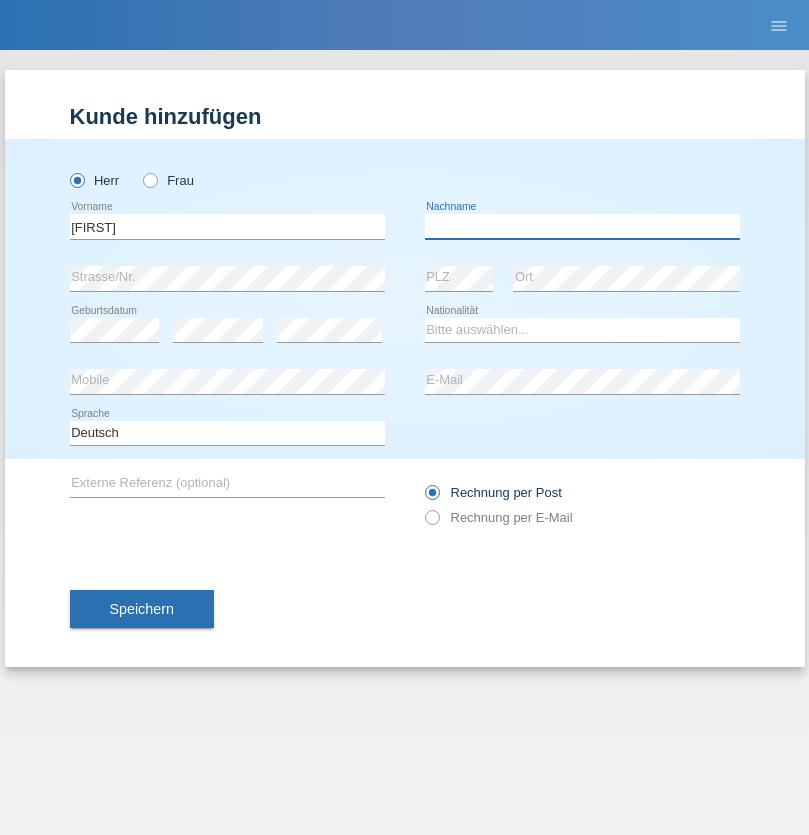 click at bounding box center (582, 226) 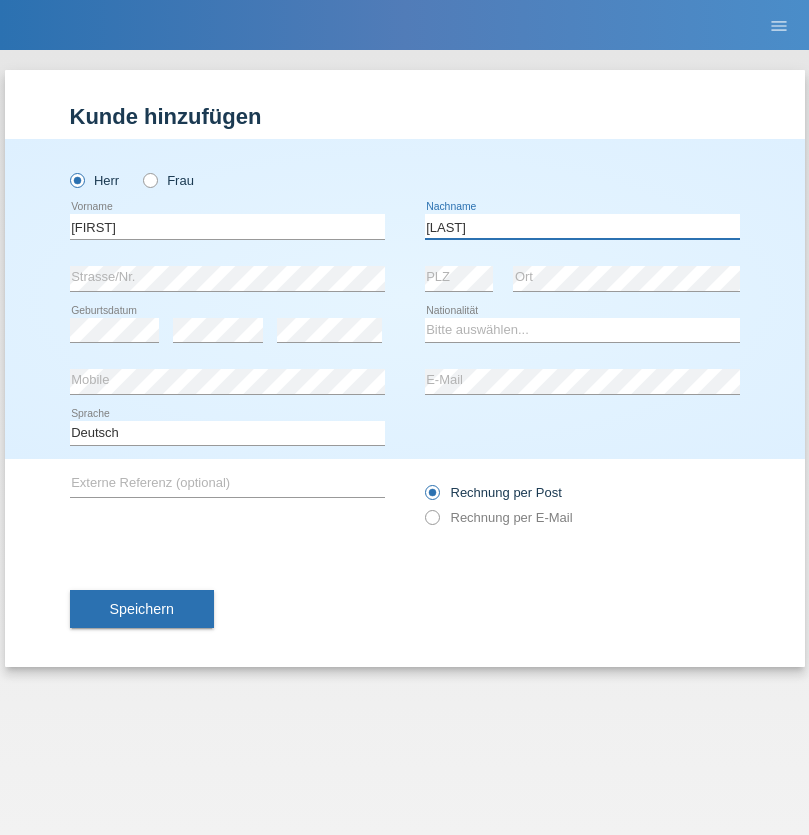 type on "[LAST]" 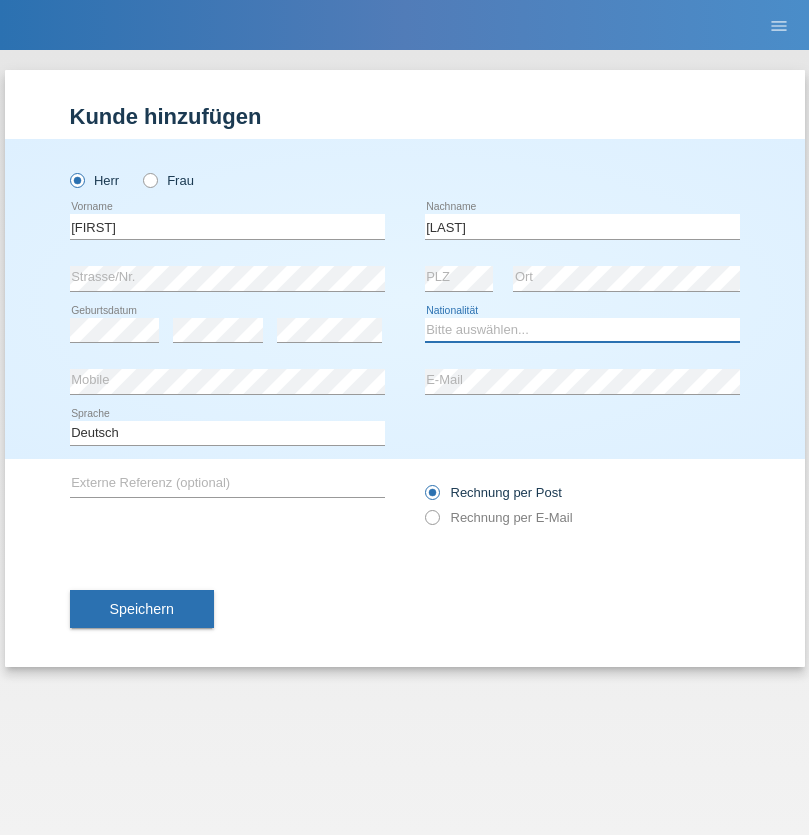 select on "CH" 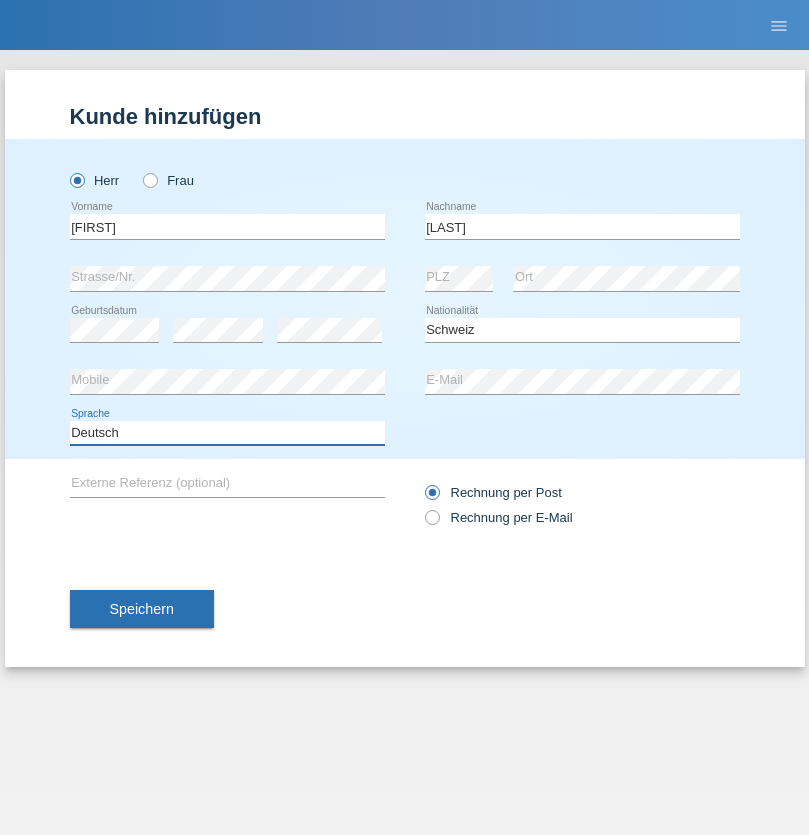 select on "en" 